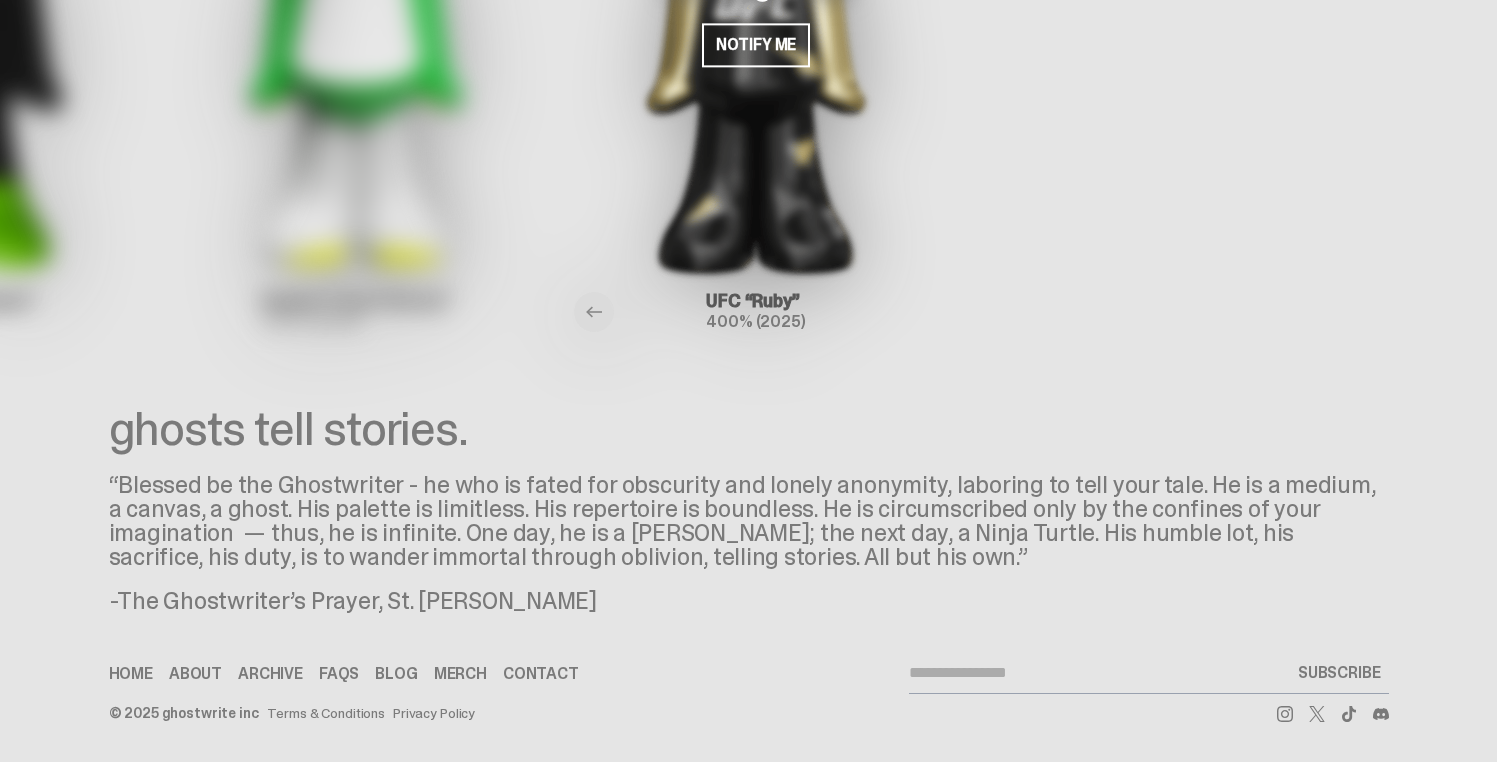 scroll, scrollTop: 0, scrollLeft: 0, axis: both 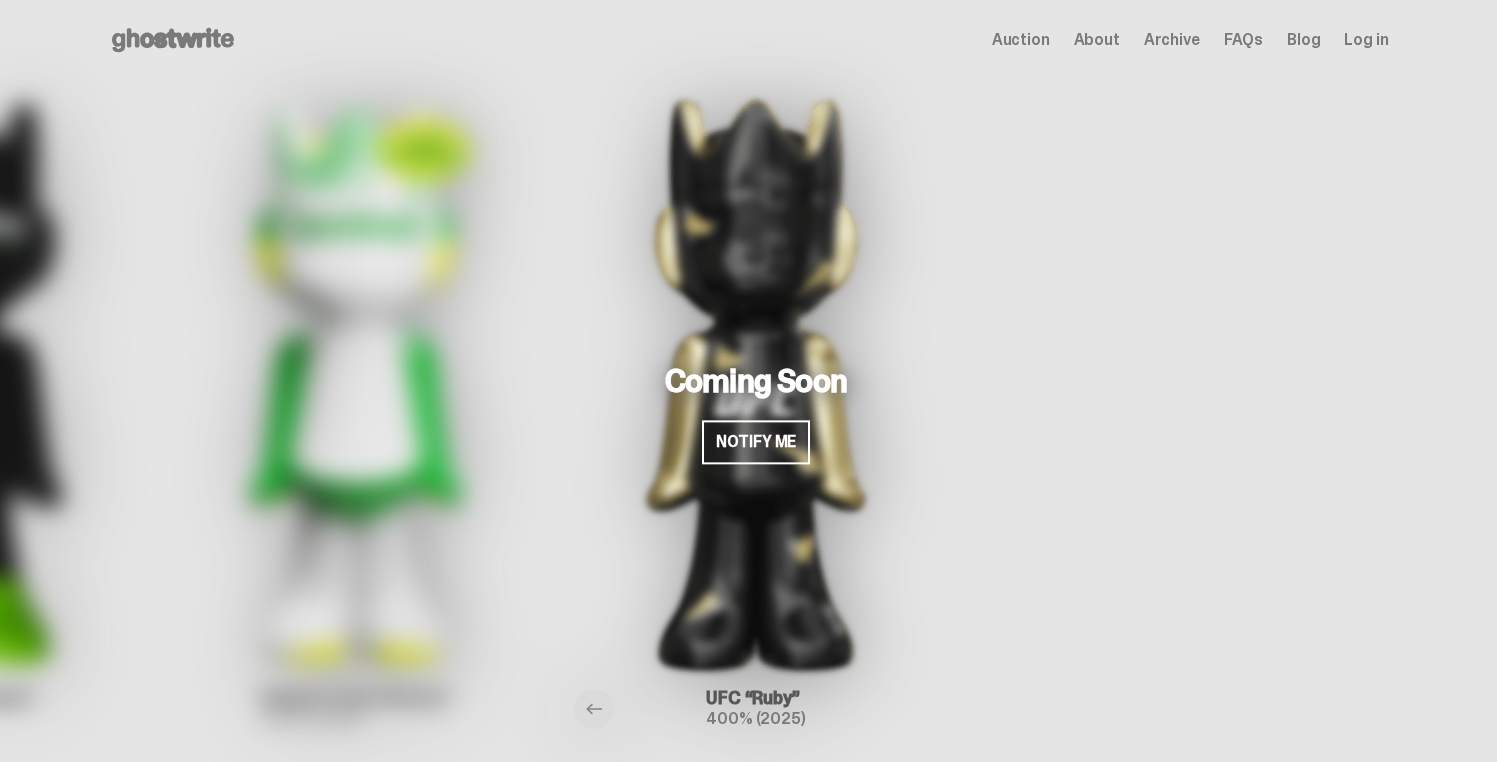click on "Archive" at bounding box center [1172, 40] 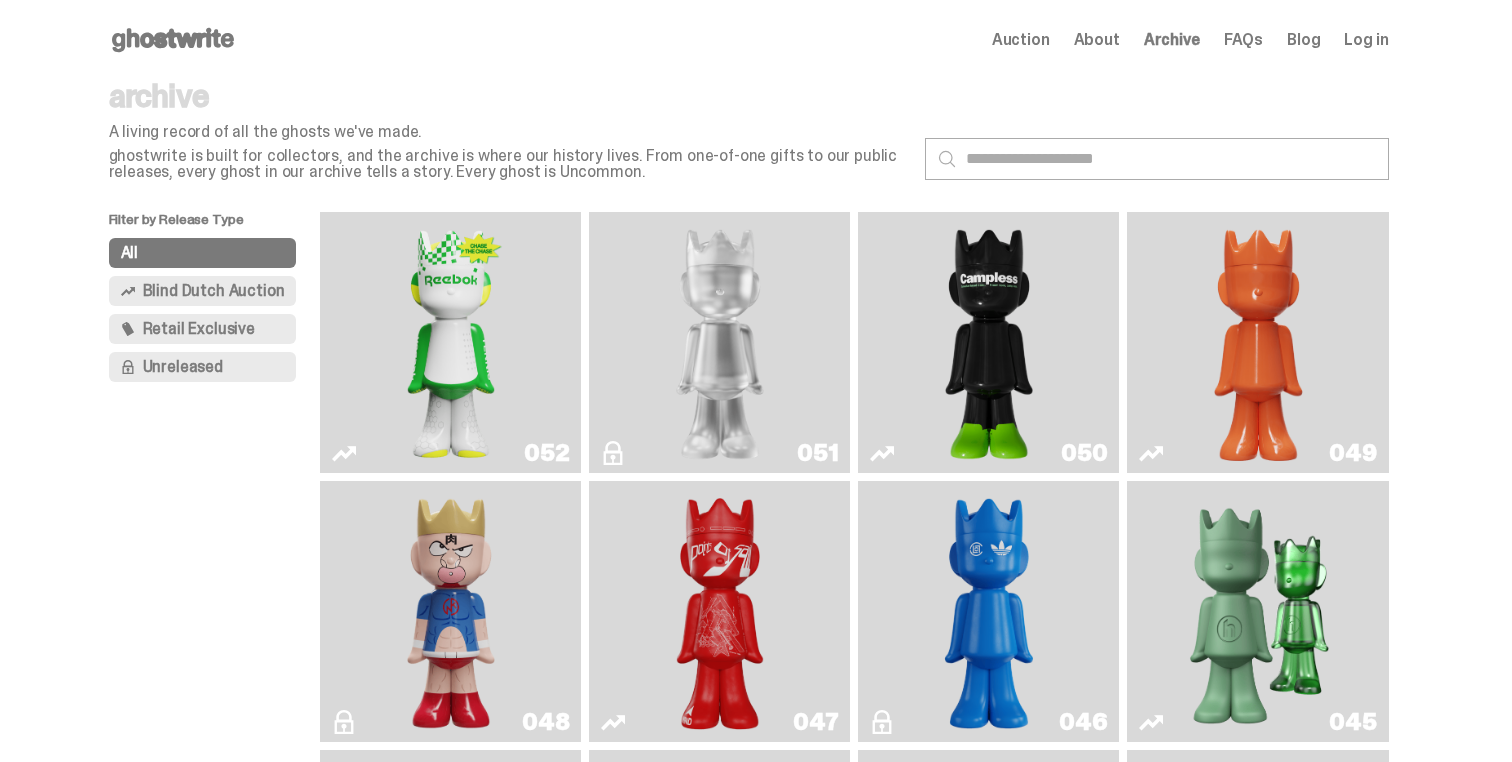 click on "Open main menu
Home
Auction
About
Archive
FAQs
Blog
Log in
Auction
About" at bounding box center [749, 40] 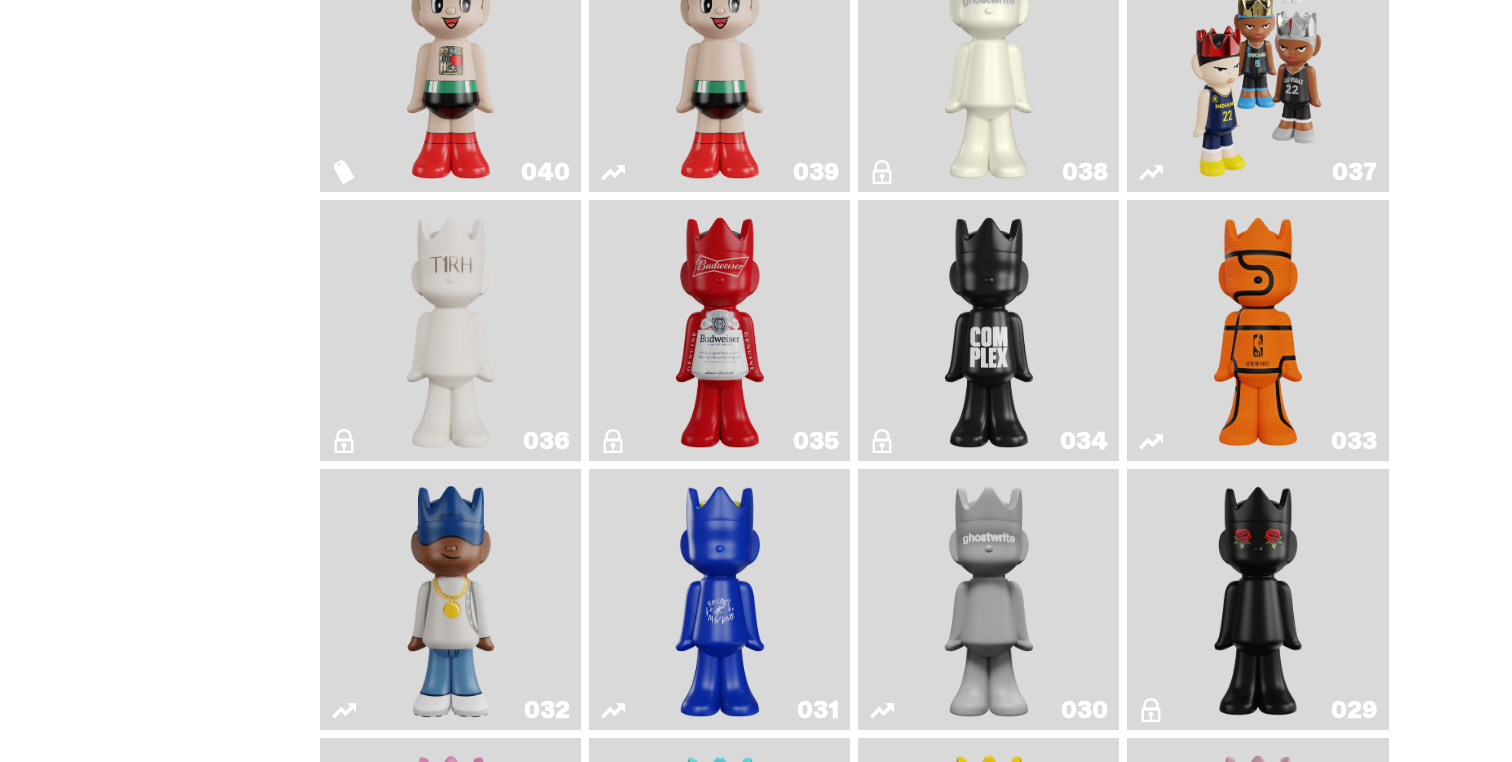 scroll, scrollTop: 1080, scrollLeft: 0, axis: vertical 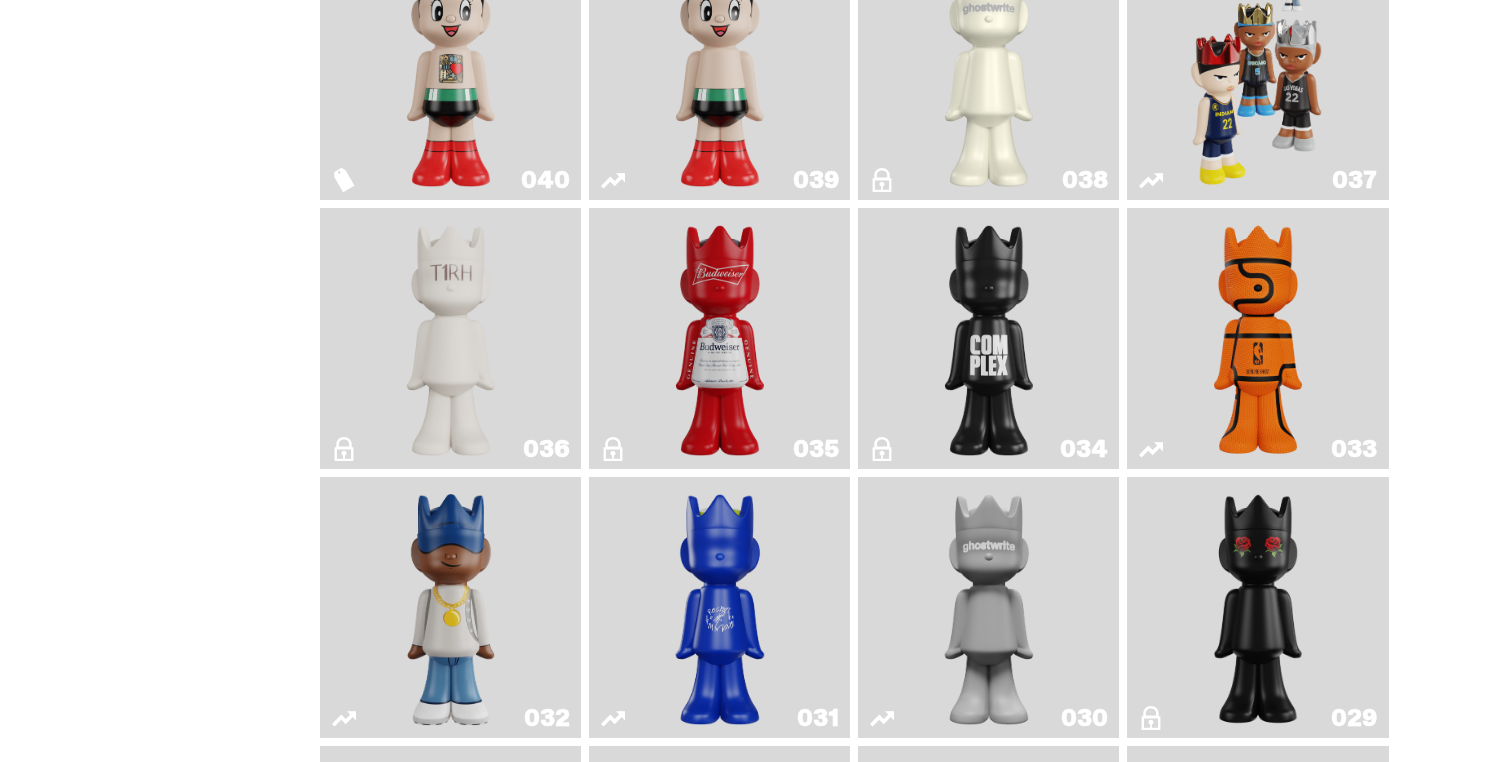 click at bounding box center (1258, 69) 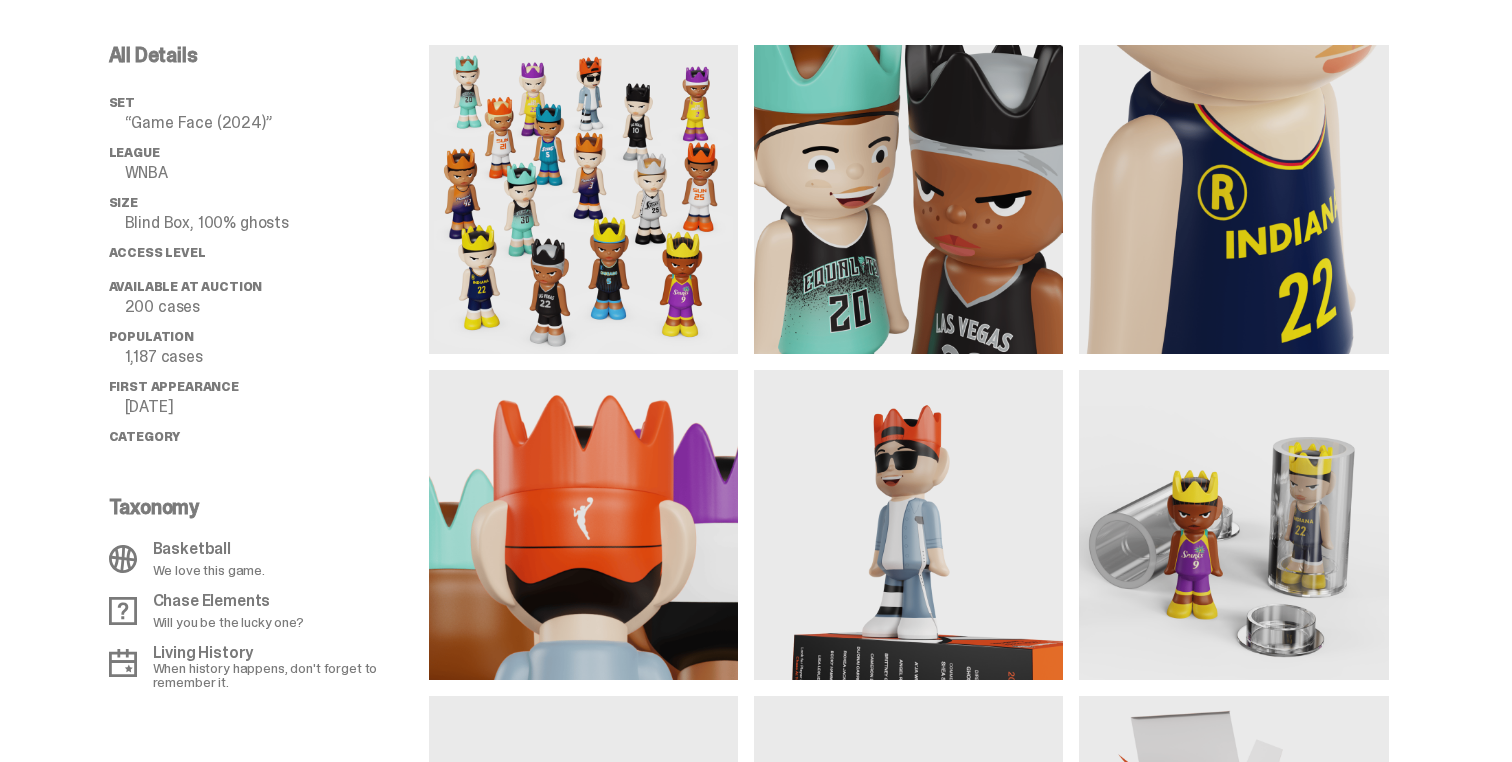 scroll, scrollTop: 1396, scrollLeft: 0, axis: vertical 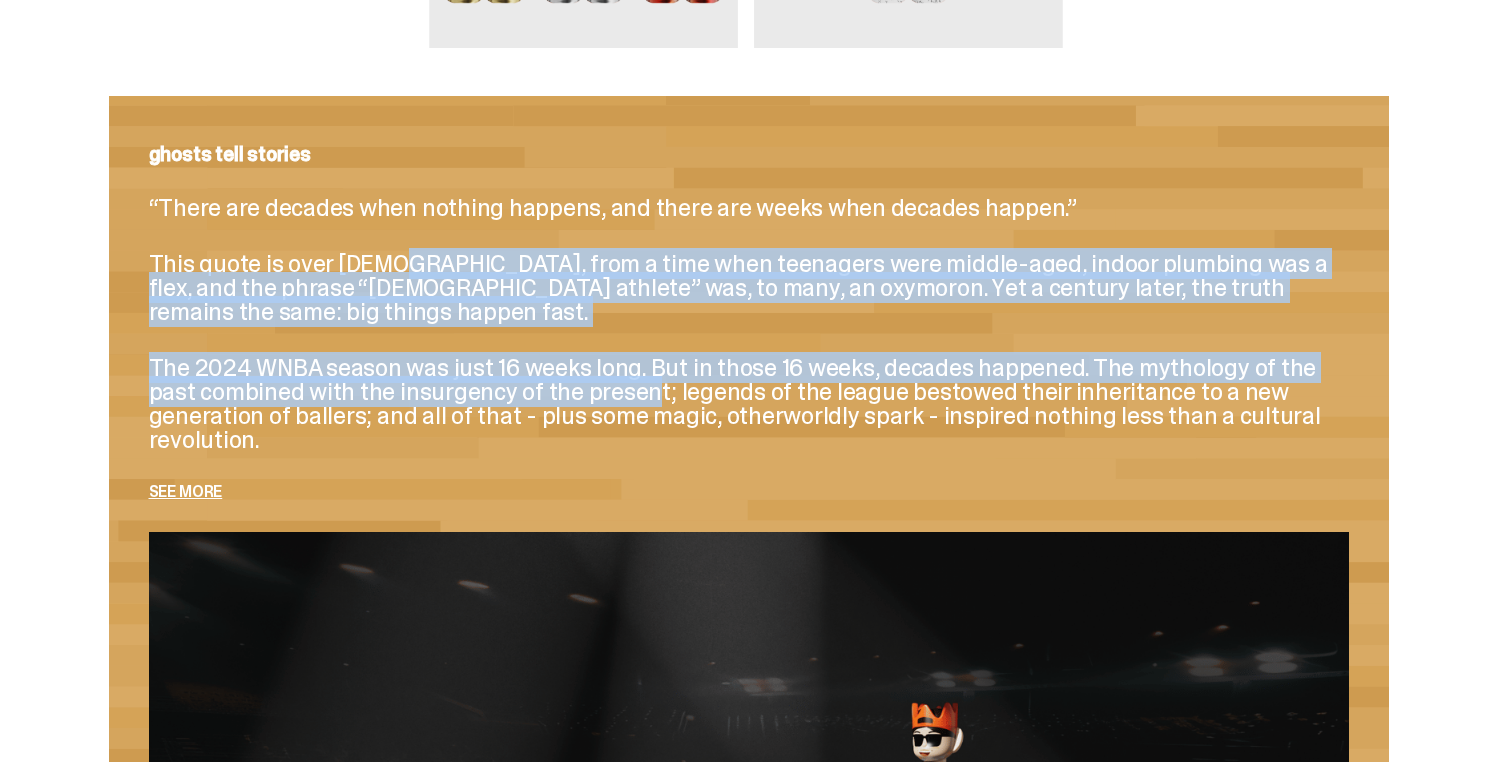 drag, startPoint x: 399, startPoint y: 247, endPoint x: 655, endPoint y: 403, distance: 299.7866 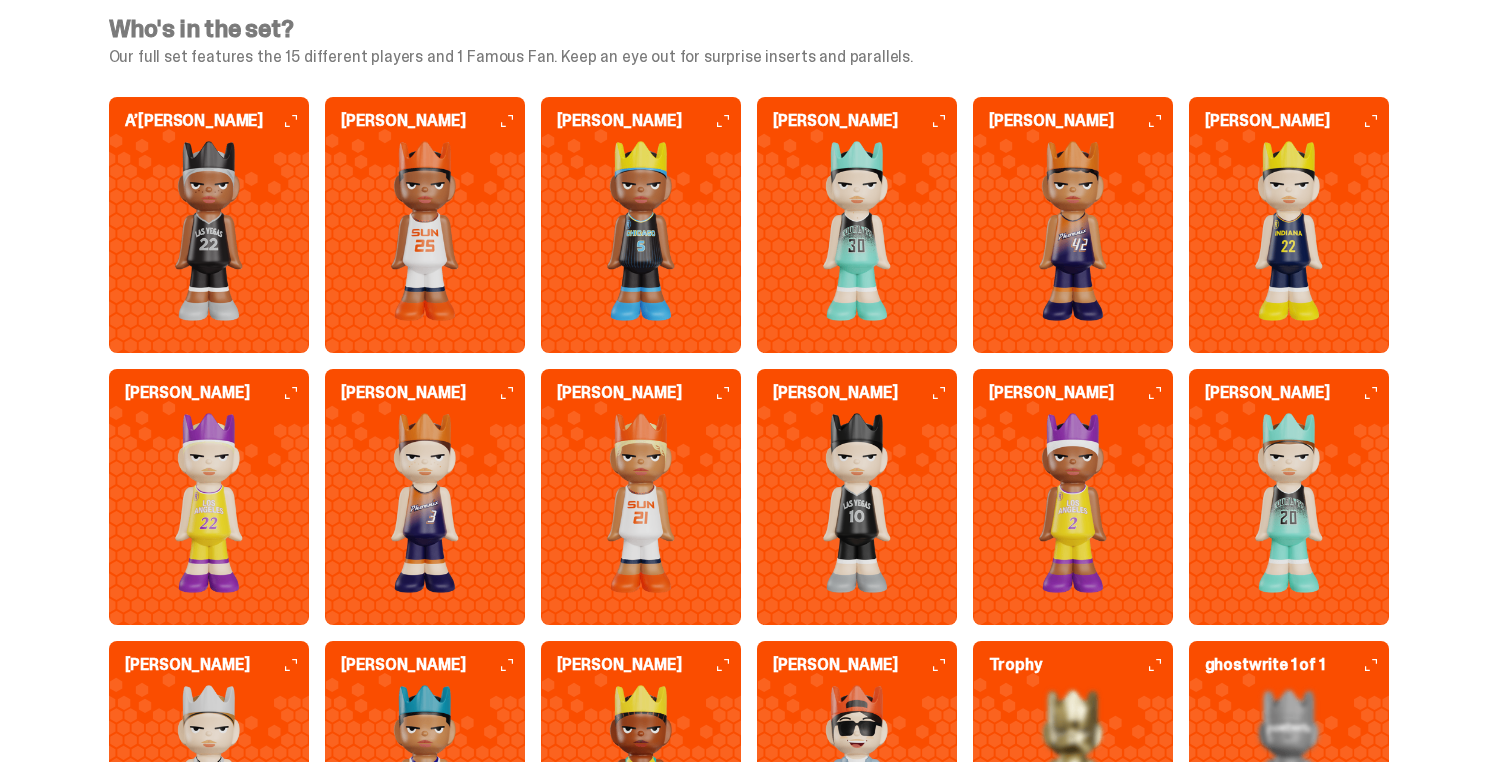 scroll, scrollTop: 4685, scrollLeft: 0, axis: vertical 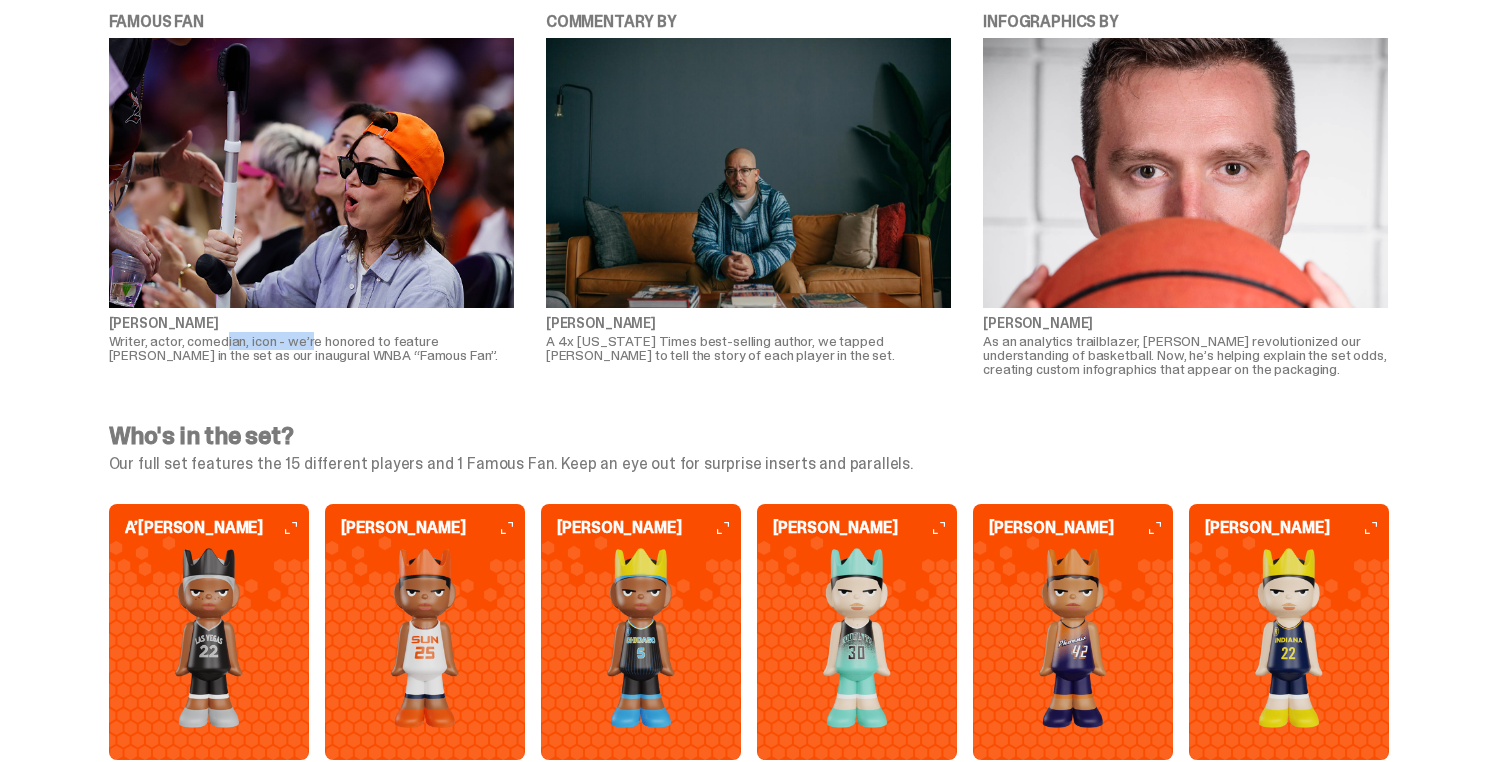 drag, startPoint x: 239, startPoint y: 346, endPoint x: 330, endPoint y: 346, distance: 91 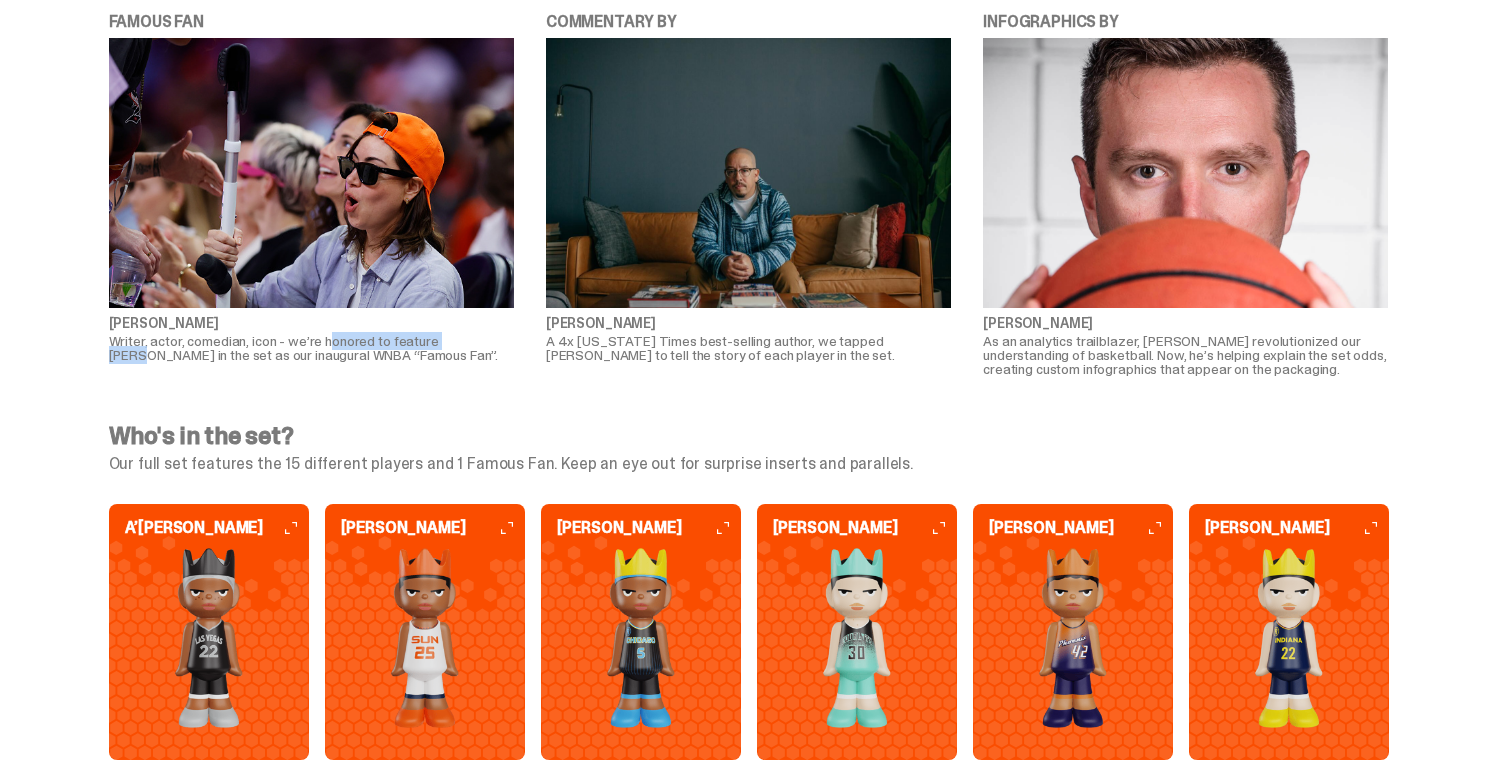 drag, startPoint x: 336, startPoint y: 346, endPoint x: 489, endPoint y: 346, distance: 153 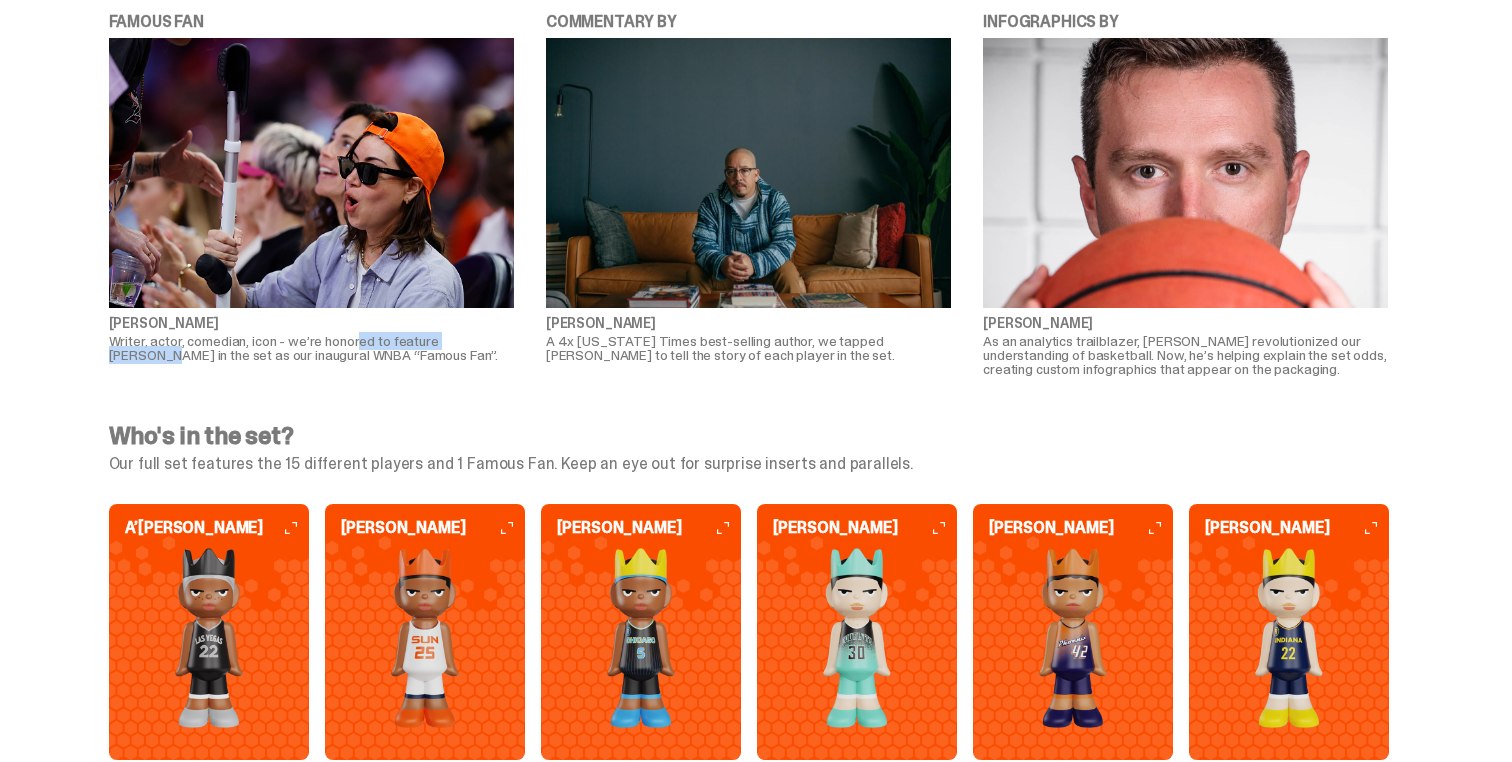 drag, startPoint x: 500, startPoint y: 347, endPoint x: 344, endPoint y: 347, distance: 156 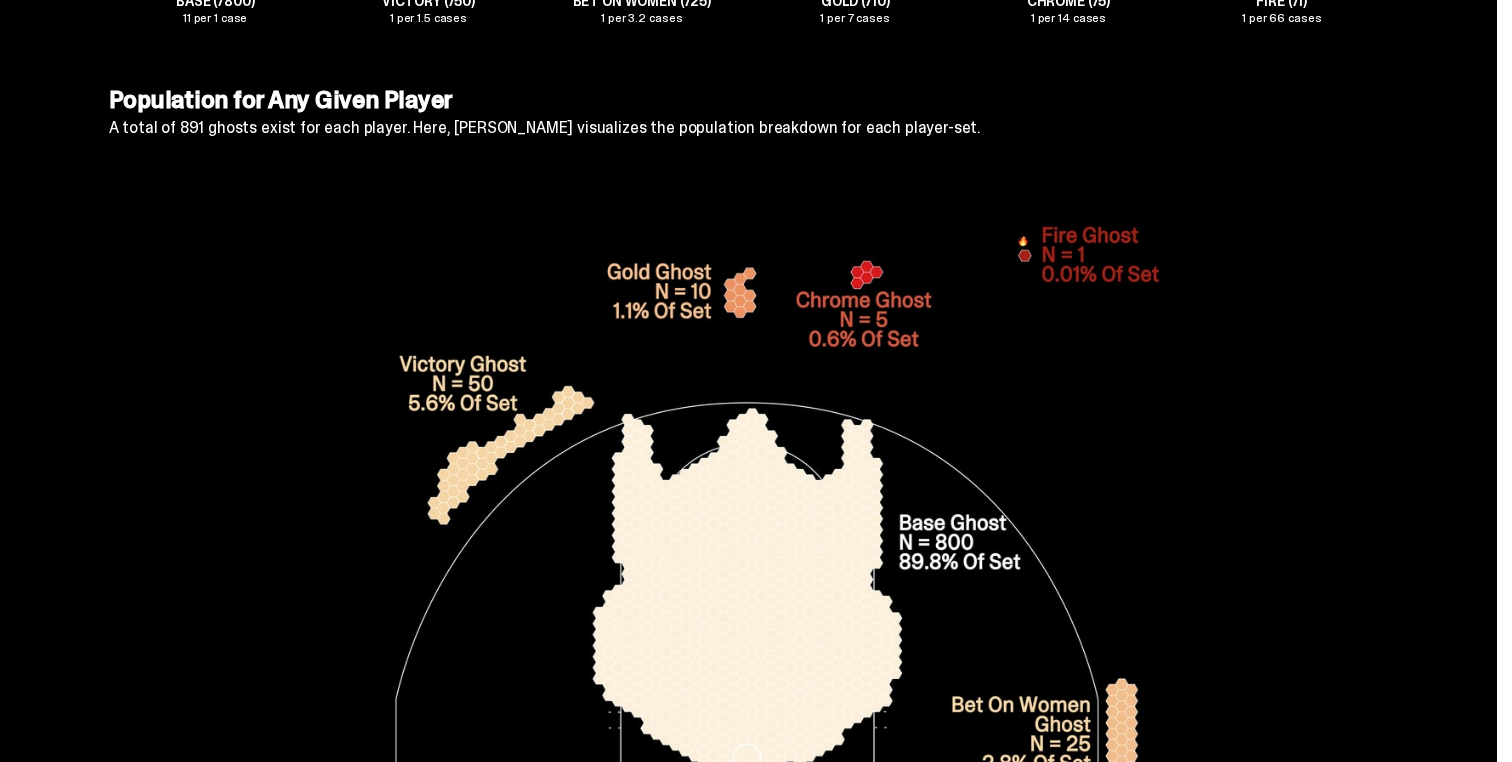 scroll, scrollTop: 6719, scrollLeft: 0, axis: vertical 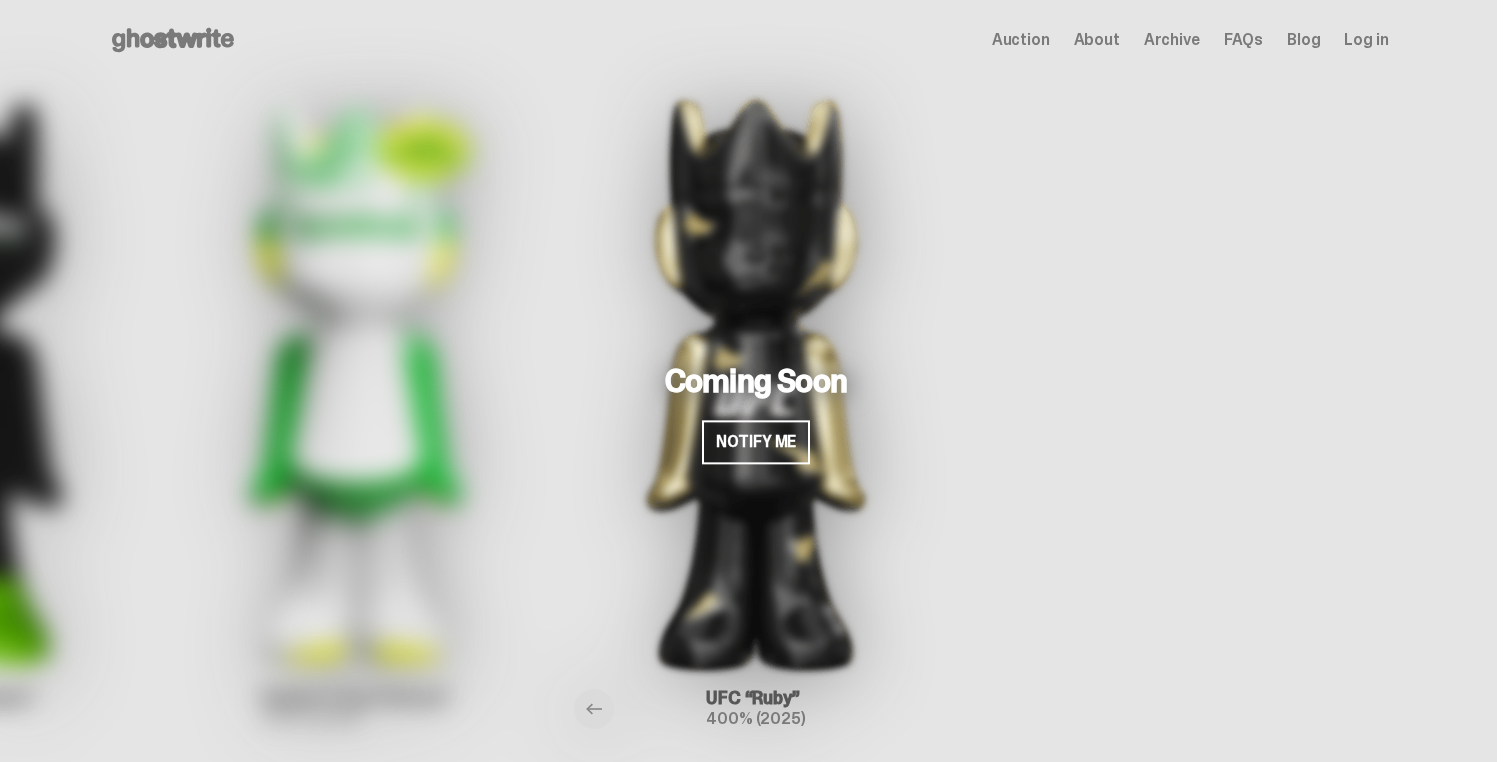 click 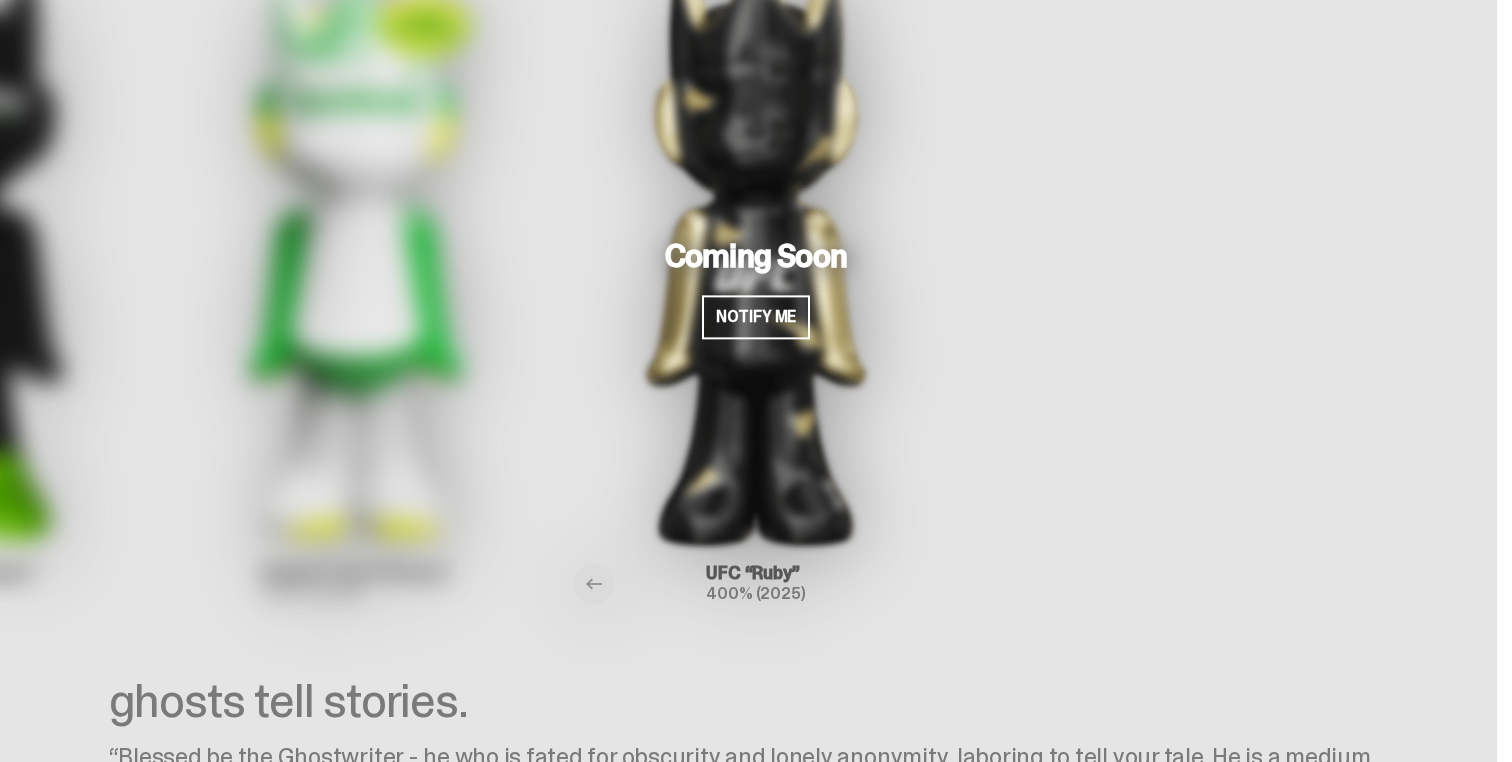 scroll, scrollTop: 0, scrollLeft: 0, axis: both 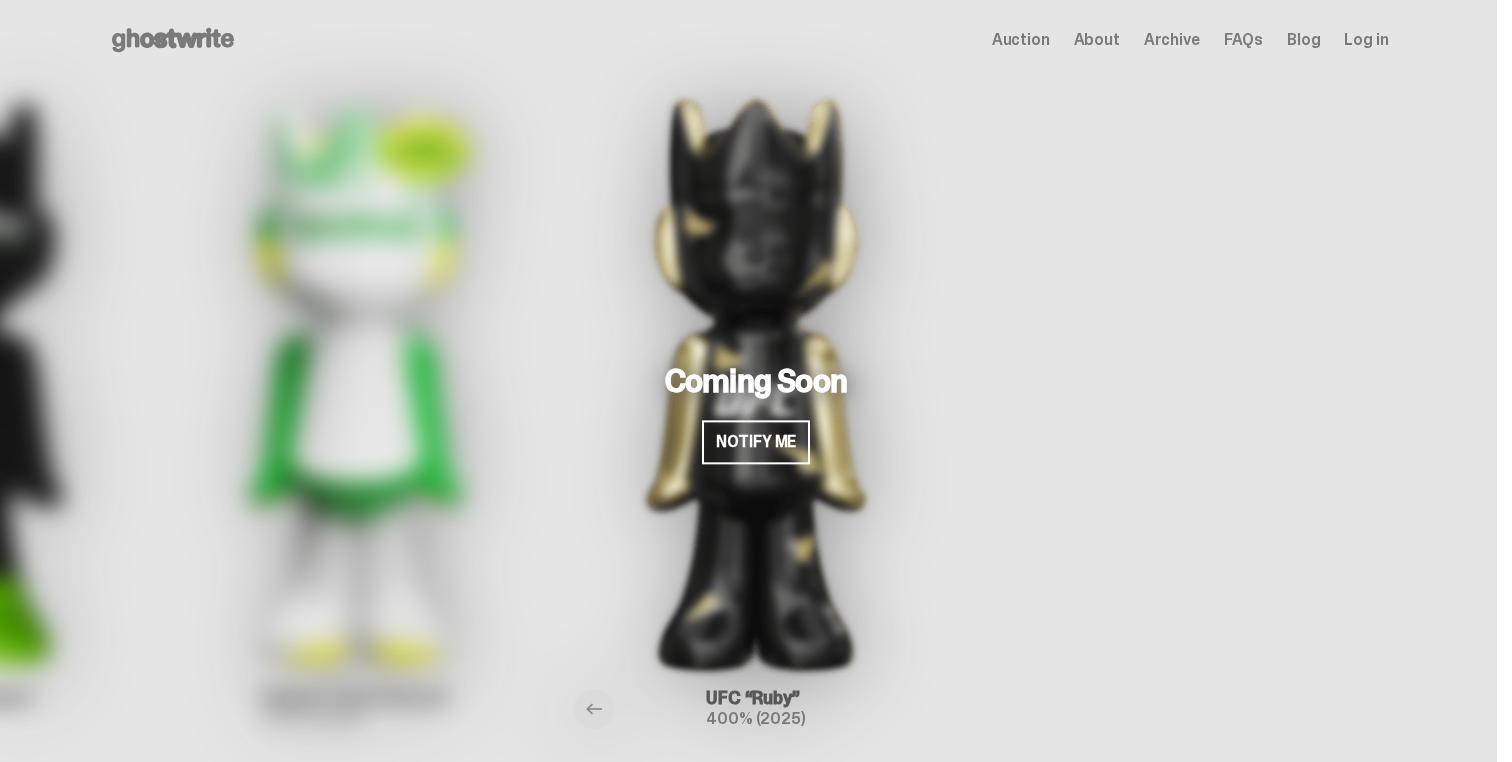 click on "About" at bounding box center (1097, 40) 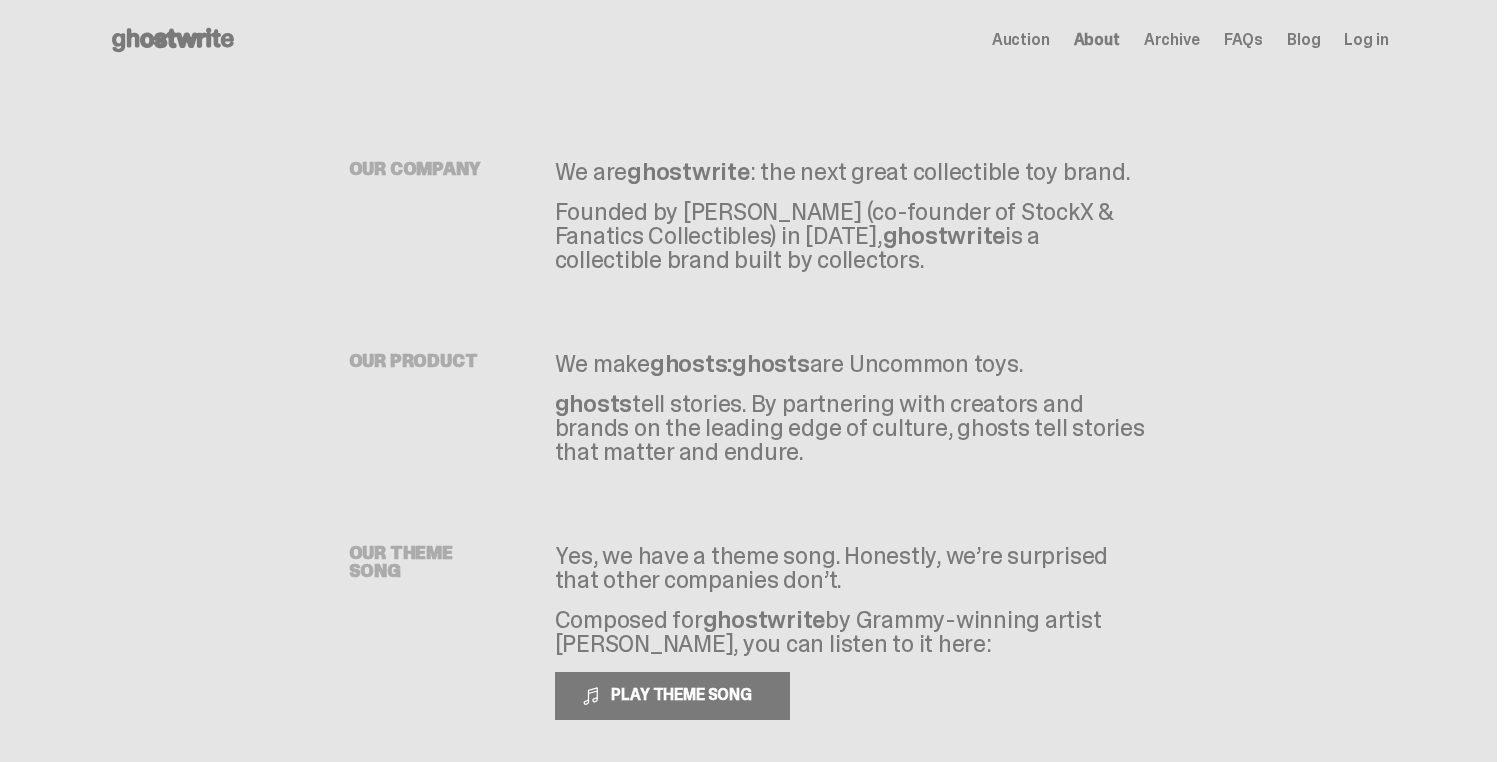 click on "Auction" at bounding box center [1021, 40] 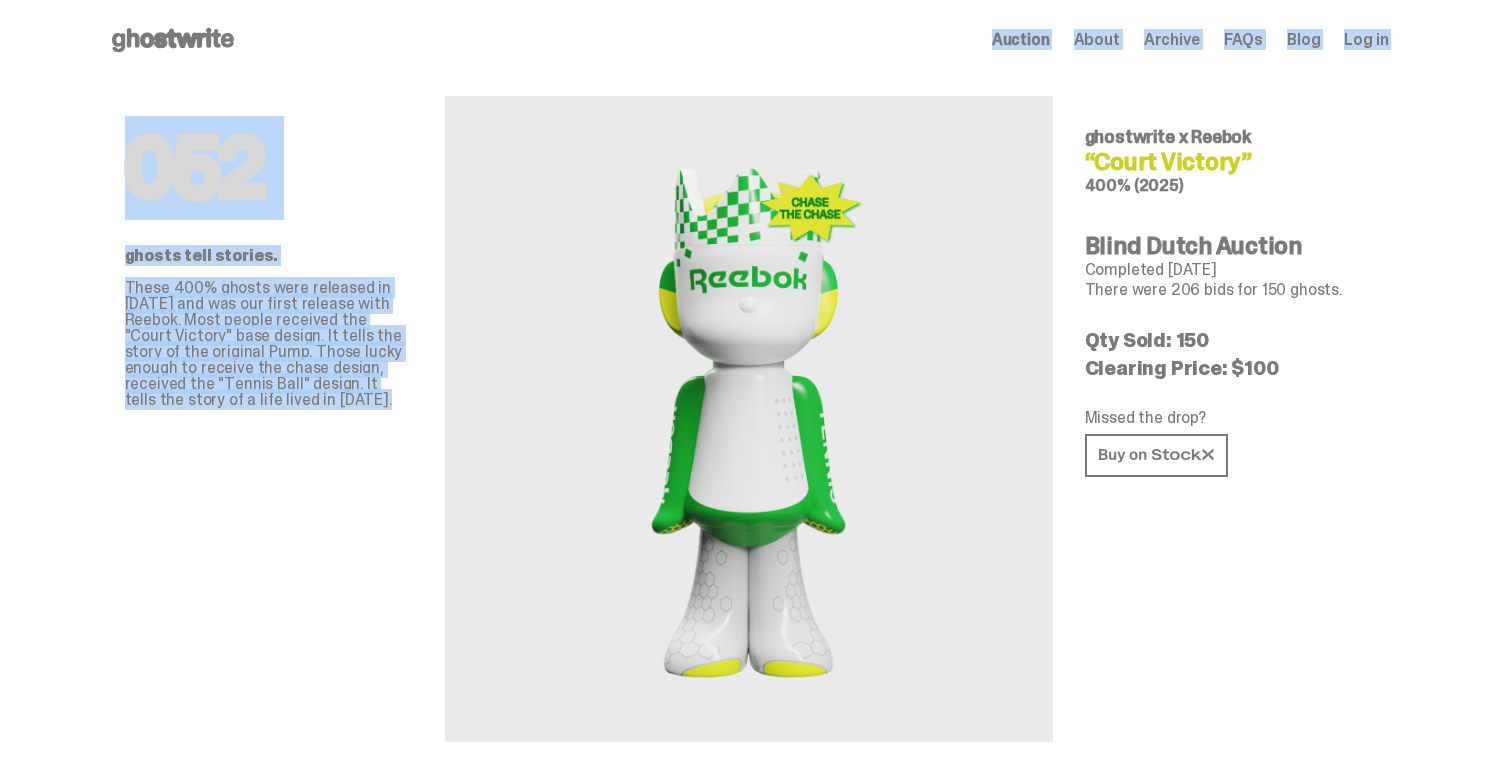drag, startPoint x: 59, startPoint y: 34, endPoint x: 434, endPoint y: 104, distance: 381.4774 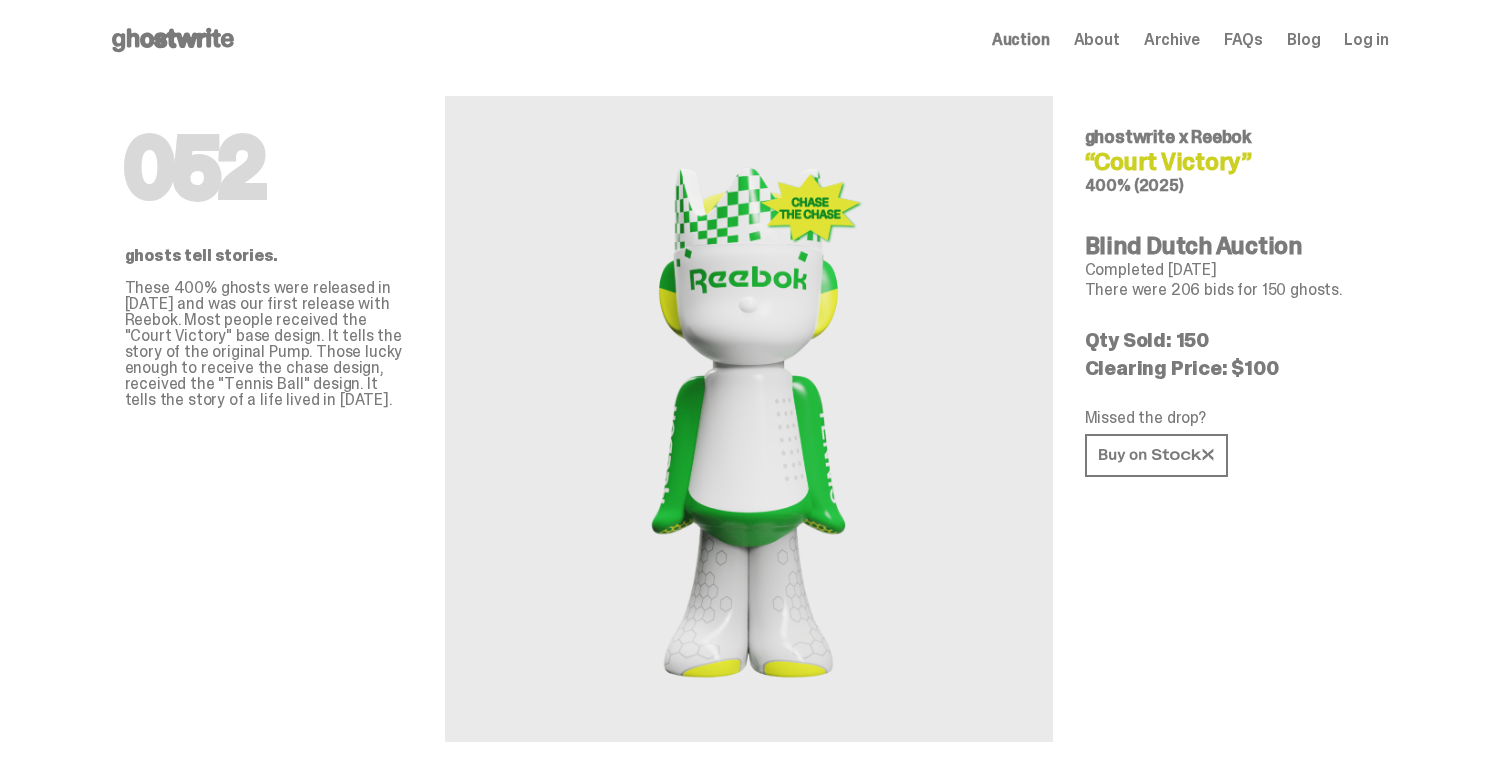 click at bounding box center [749, 419] 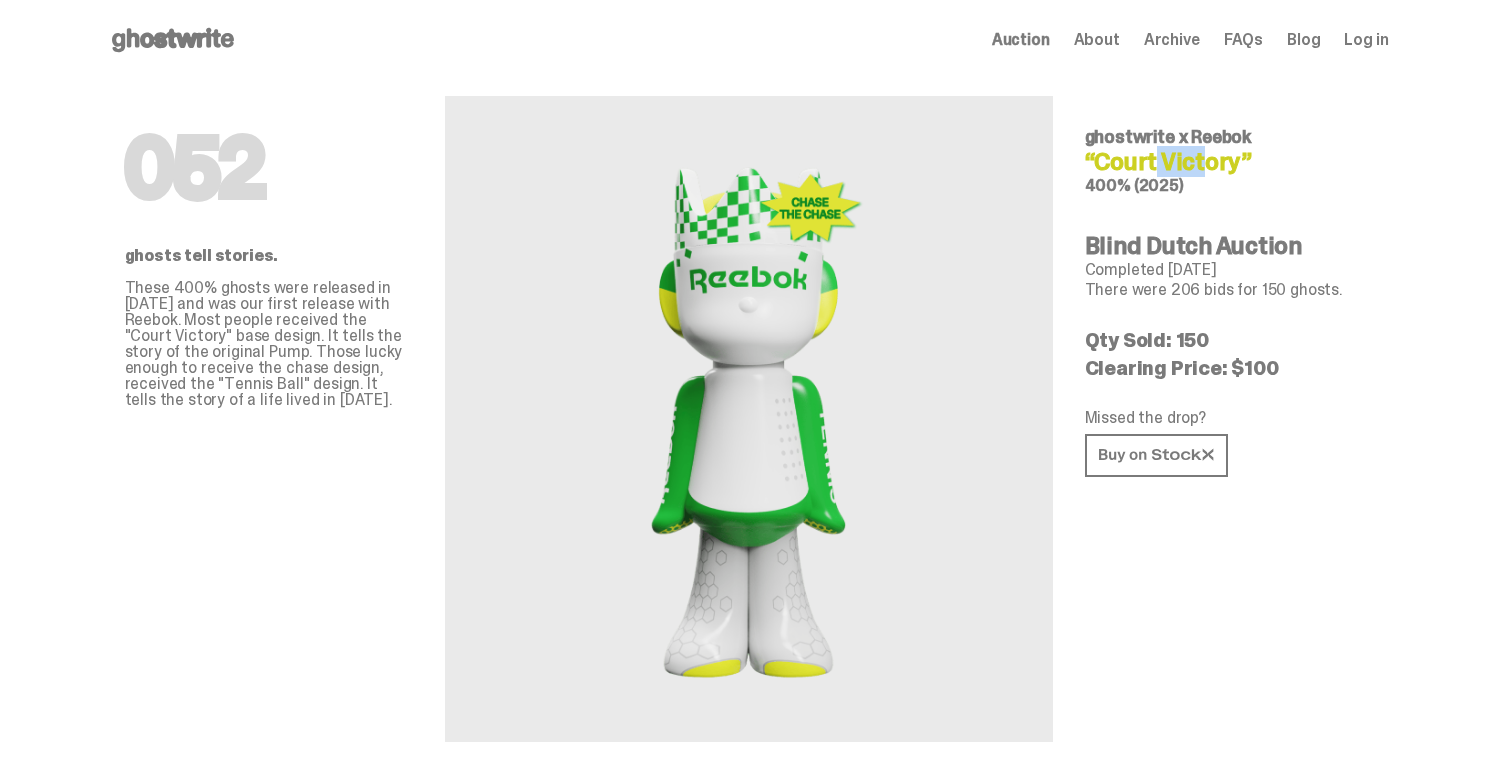 click on "“Court Victory”" at bounding box center (1229, 162) 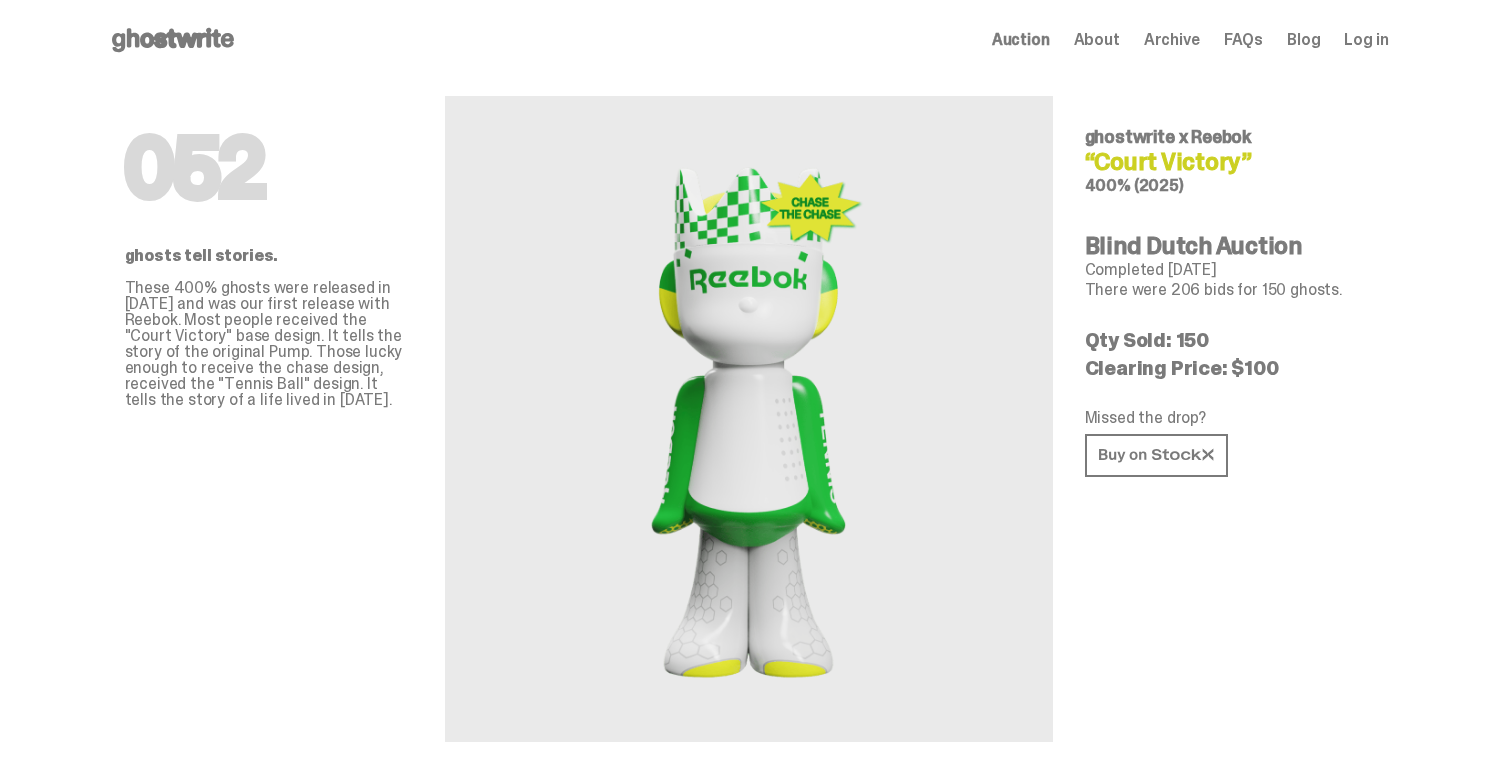 click on "“Court Victory”" at bounding box center [1229, 162] 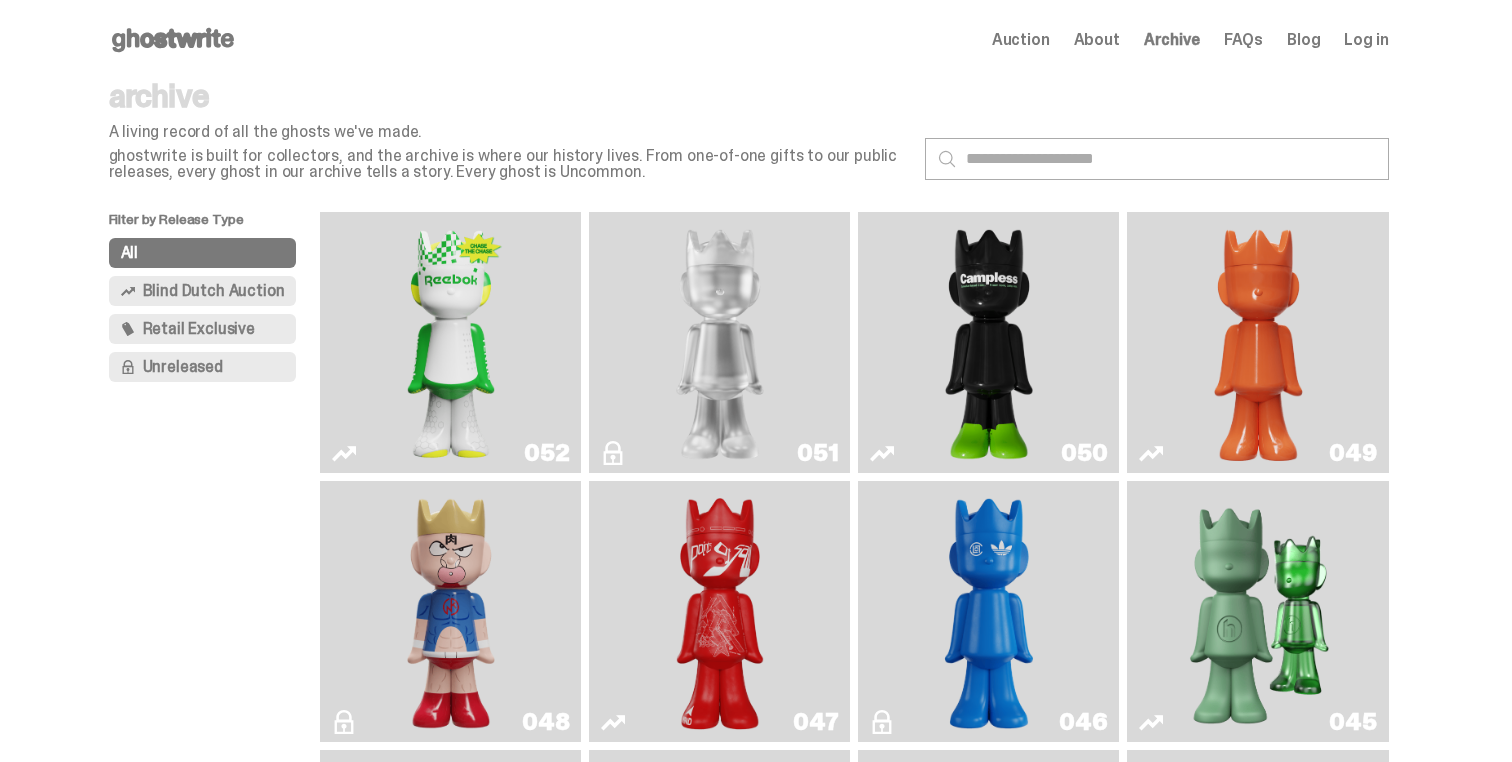 click on "Blog" at bounding box center [1303, 40] 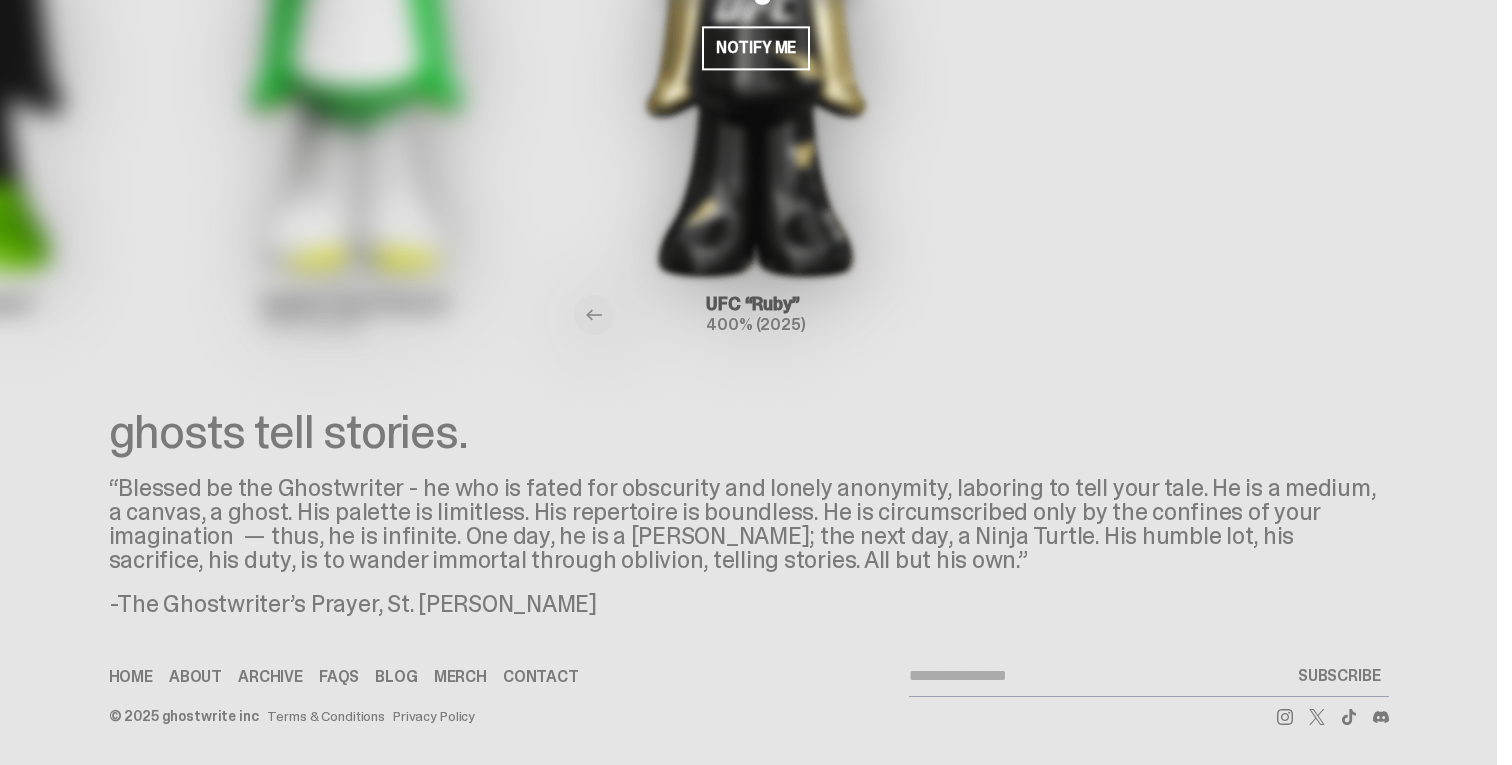 scroll, scrollTop: 0, scrollLeft: 0, axis: both 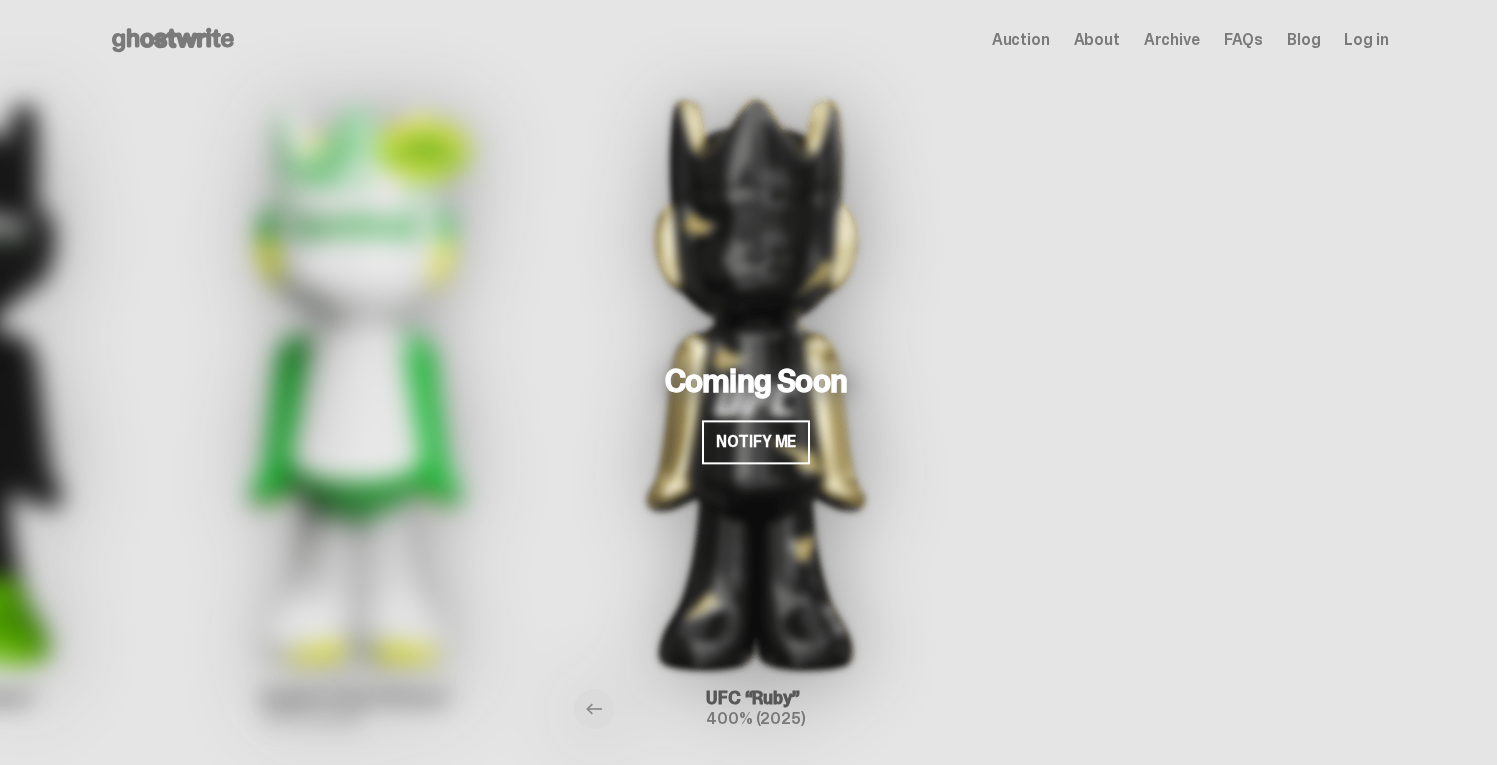 click on "About" at bounding box center [1097, 40] 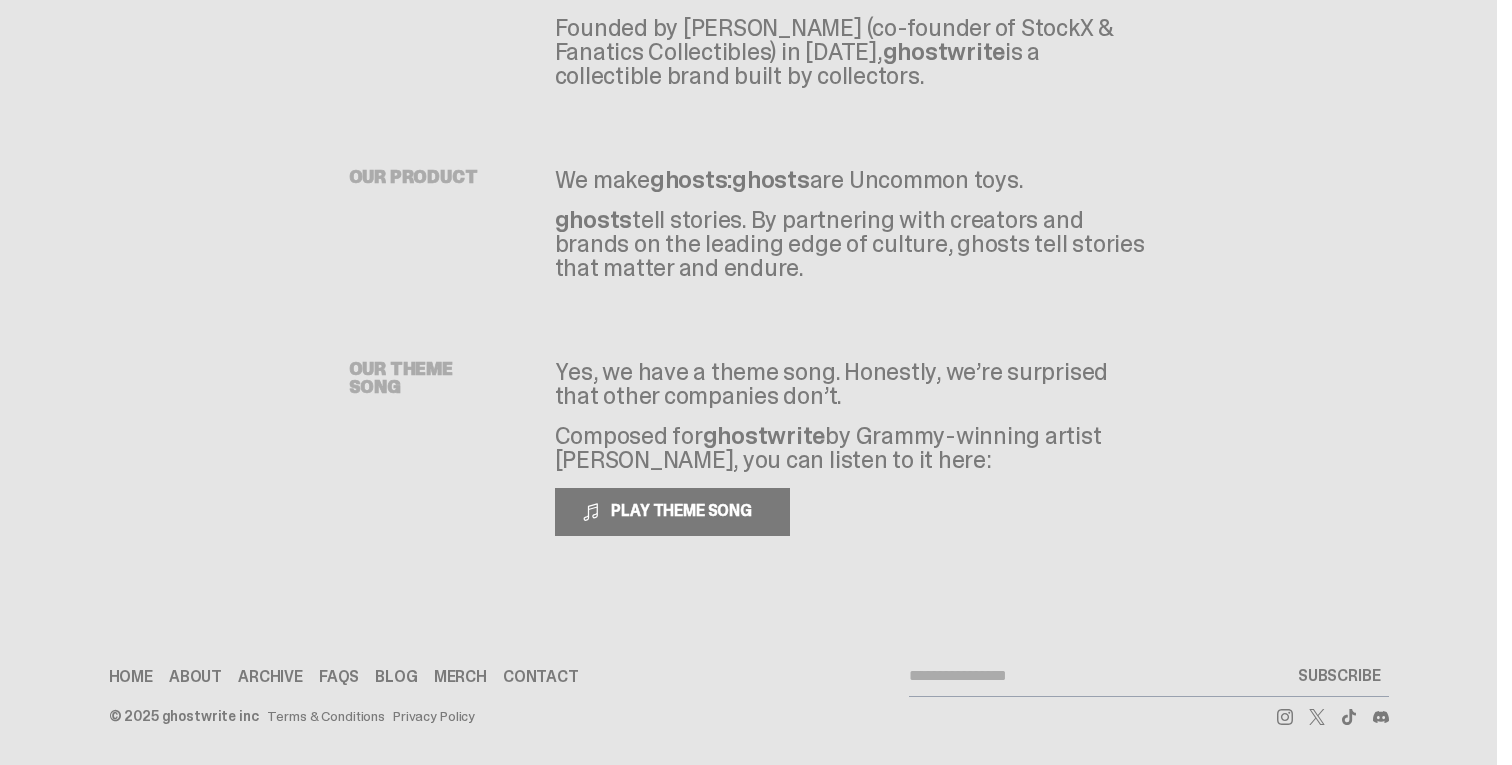 scroll, scrollTop: 0, scrollLeft: 0, axis: both 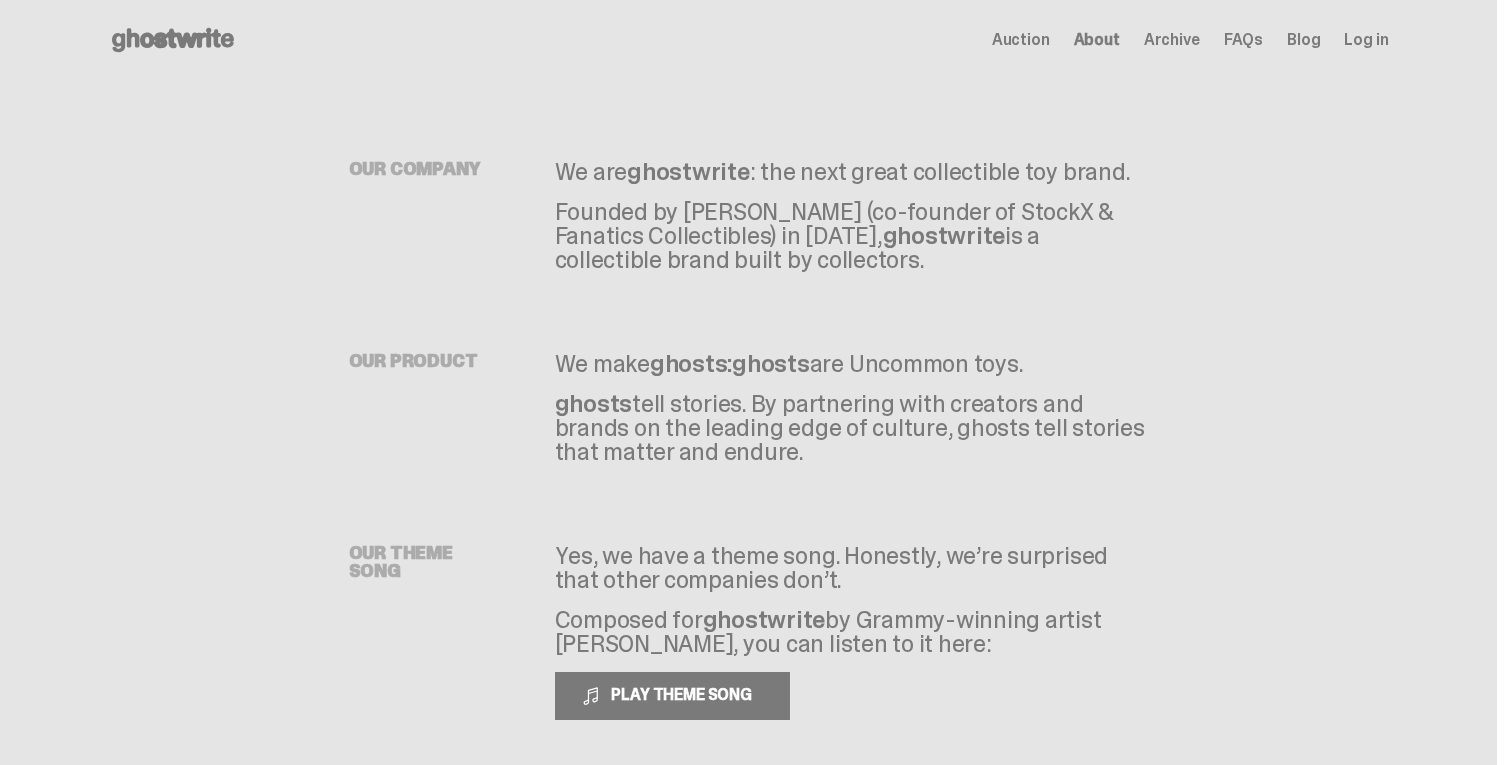 click on "Auction" at bounding box center [1021, 40] 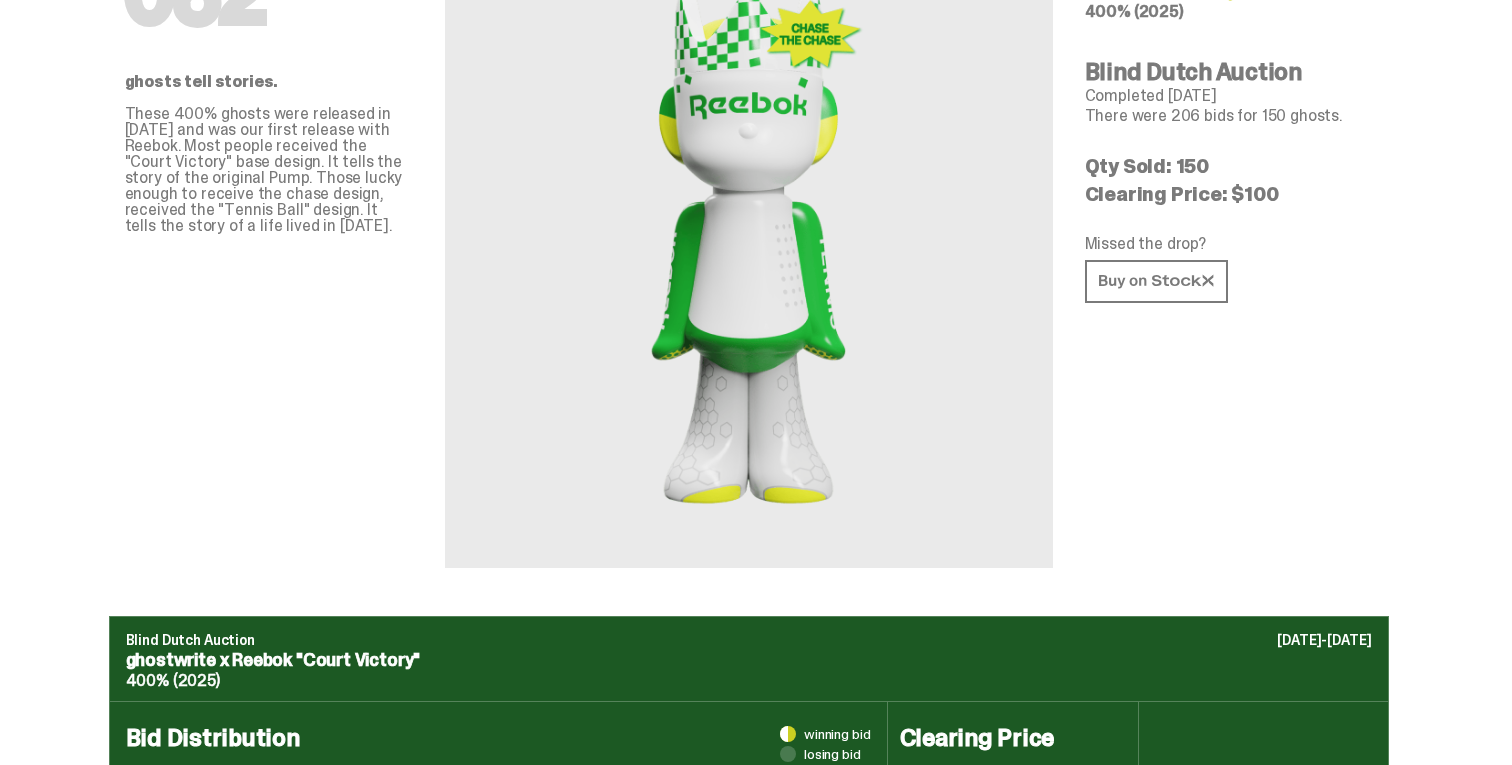 scroll, scrollTop: 0, scrollLeft: 0, axis: both 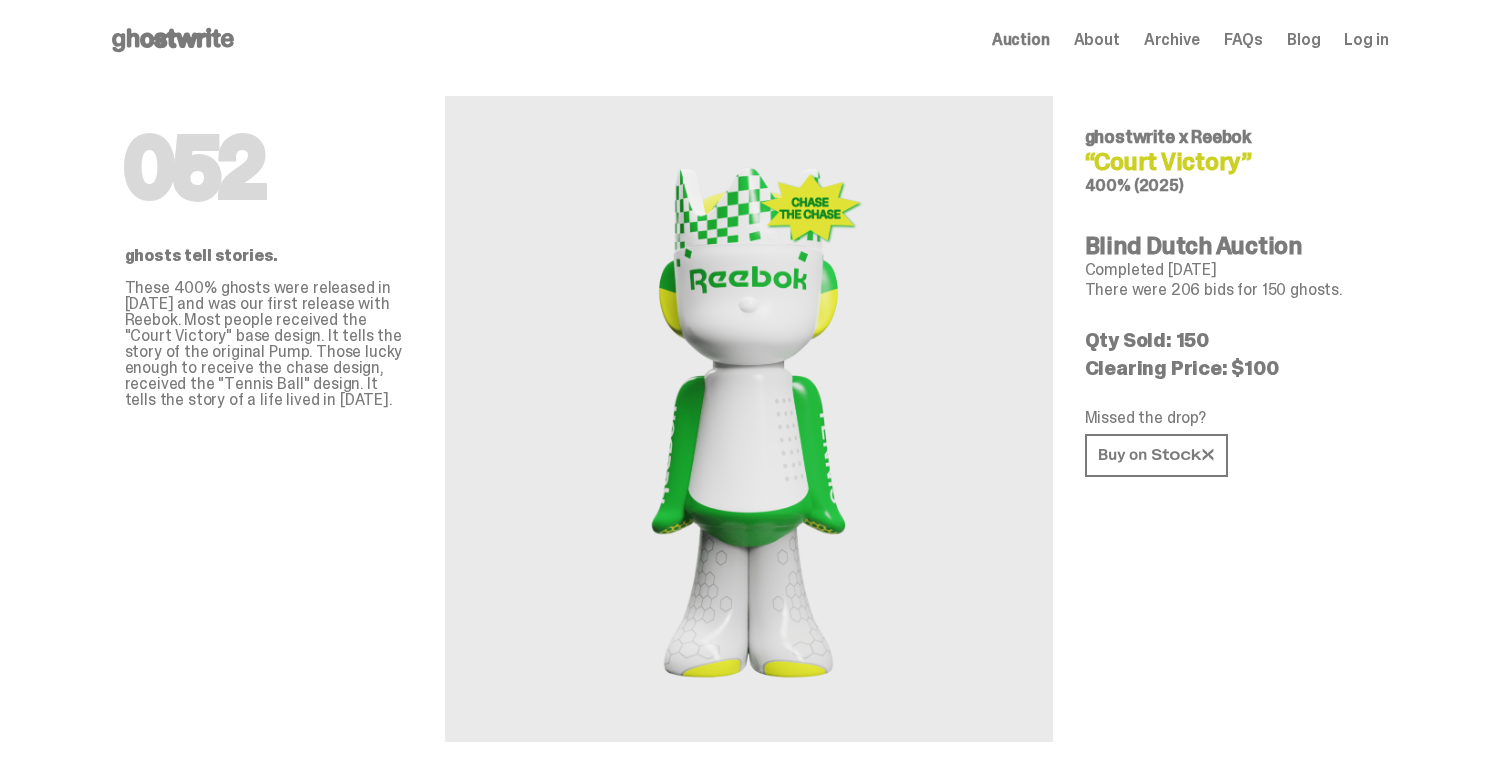 click on "Clearing Price: $100" at bounding box center (1229, 368) 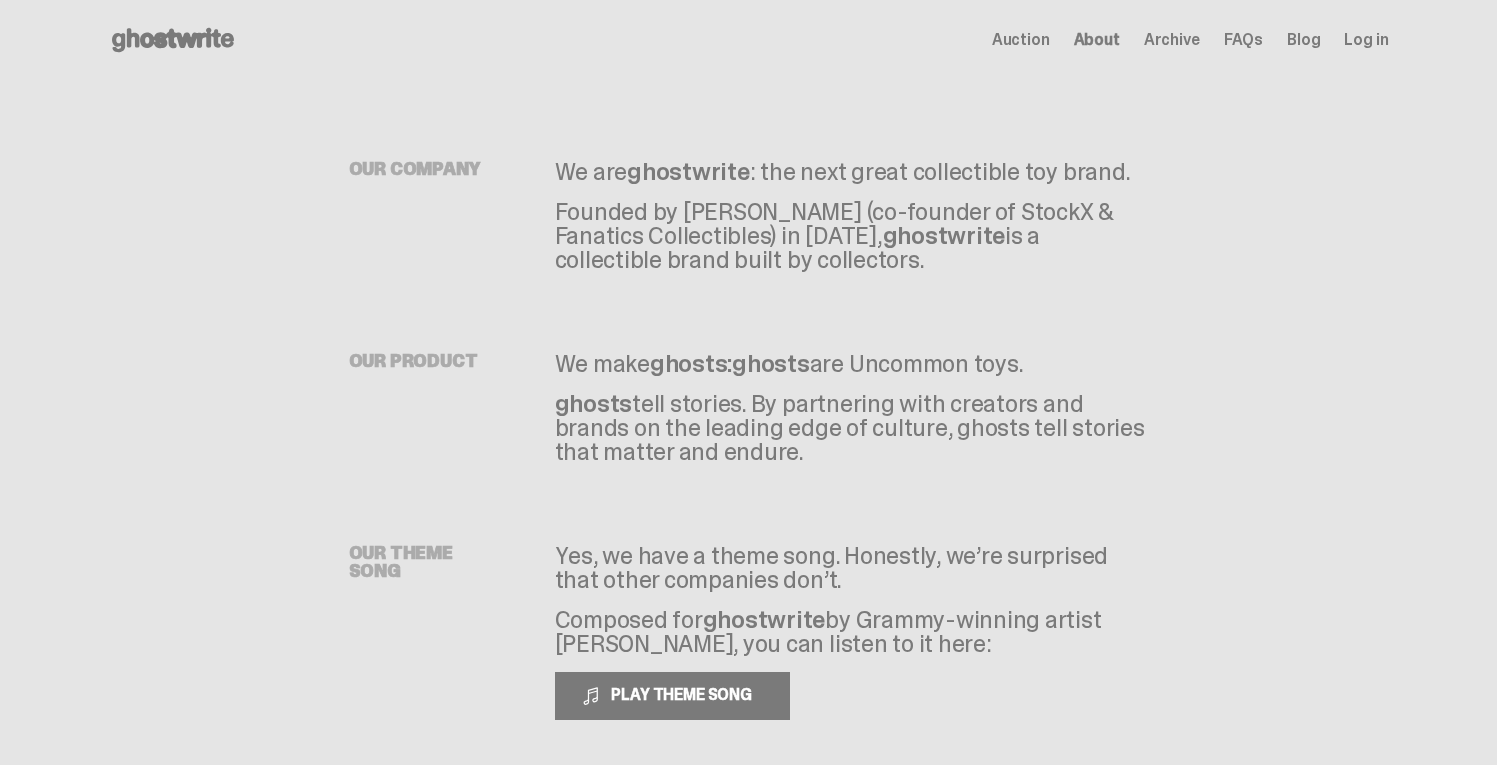 click on "Archive" at bounding box center (1172, 40) 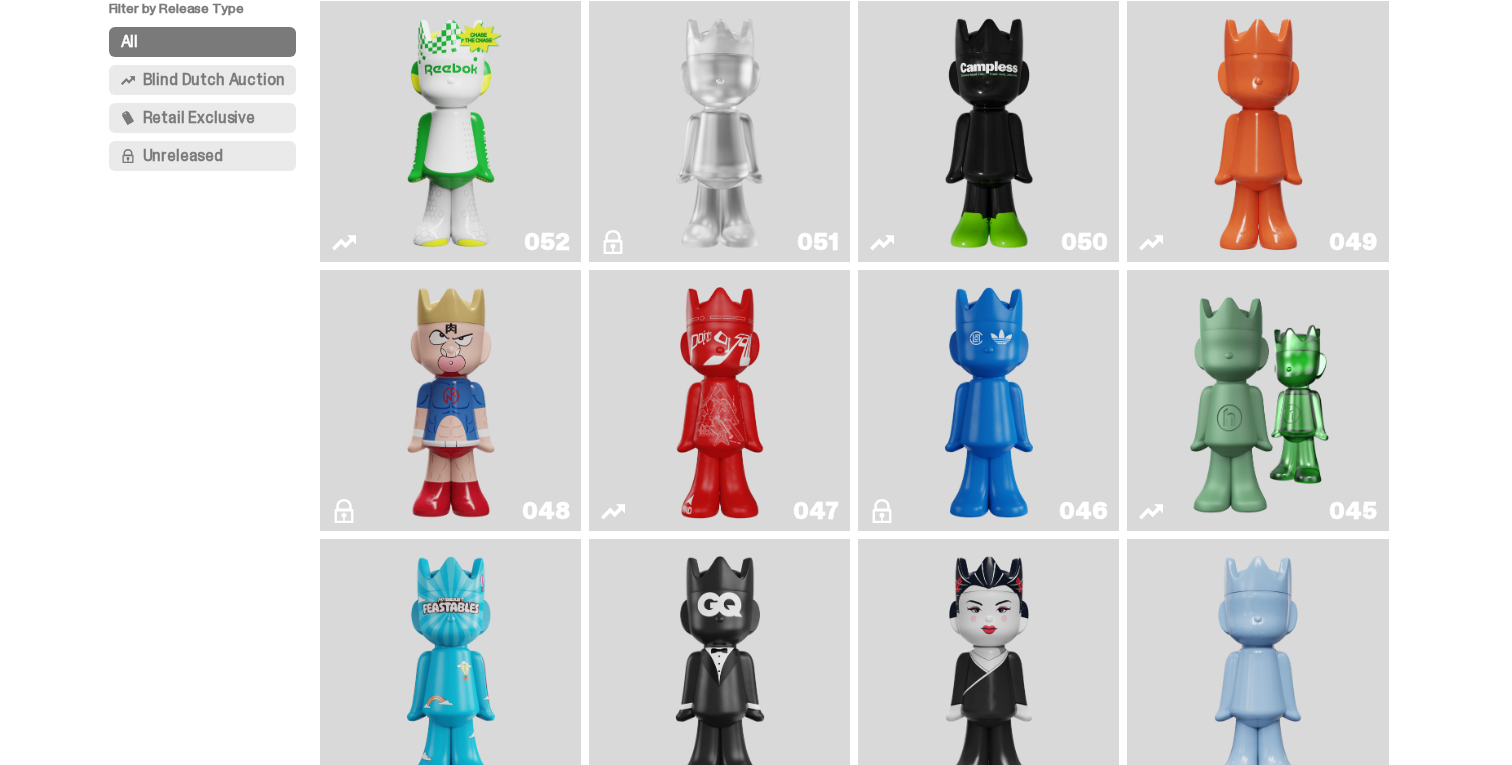 scroll, scrollTop: 241, scrollLeft: 0, axis: vertical 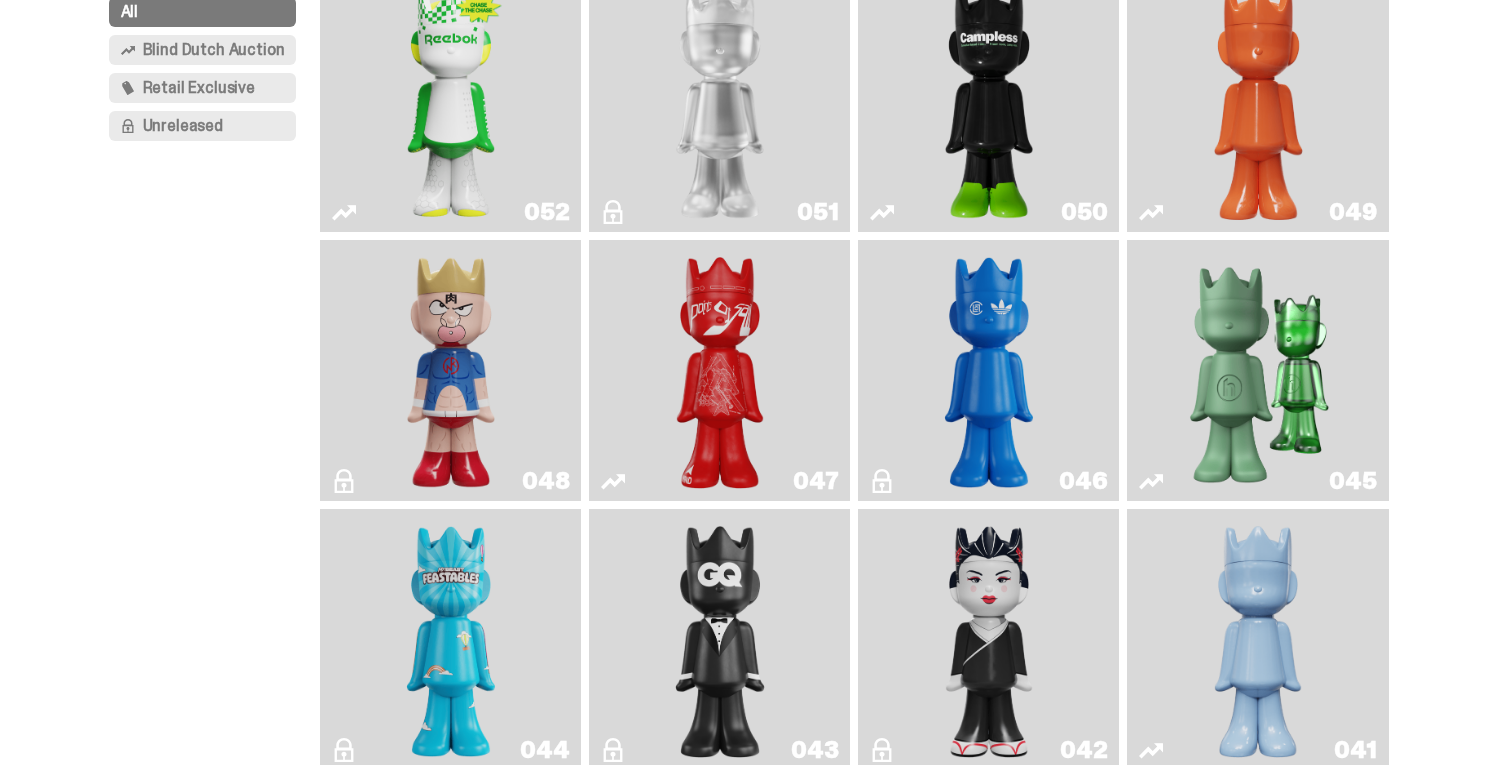 click at bounding box center (989, 101) 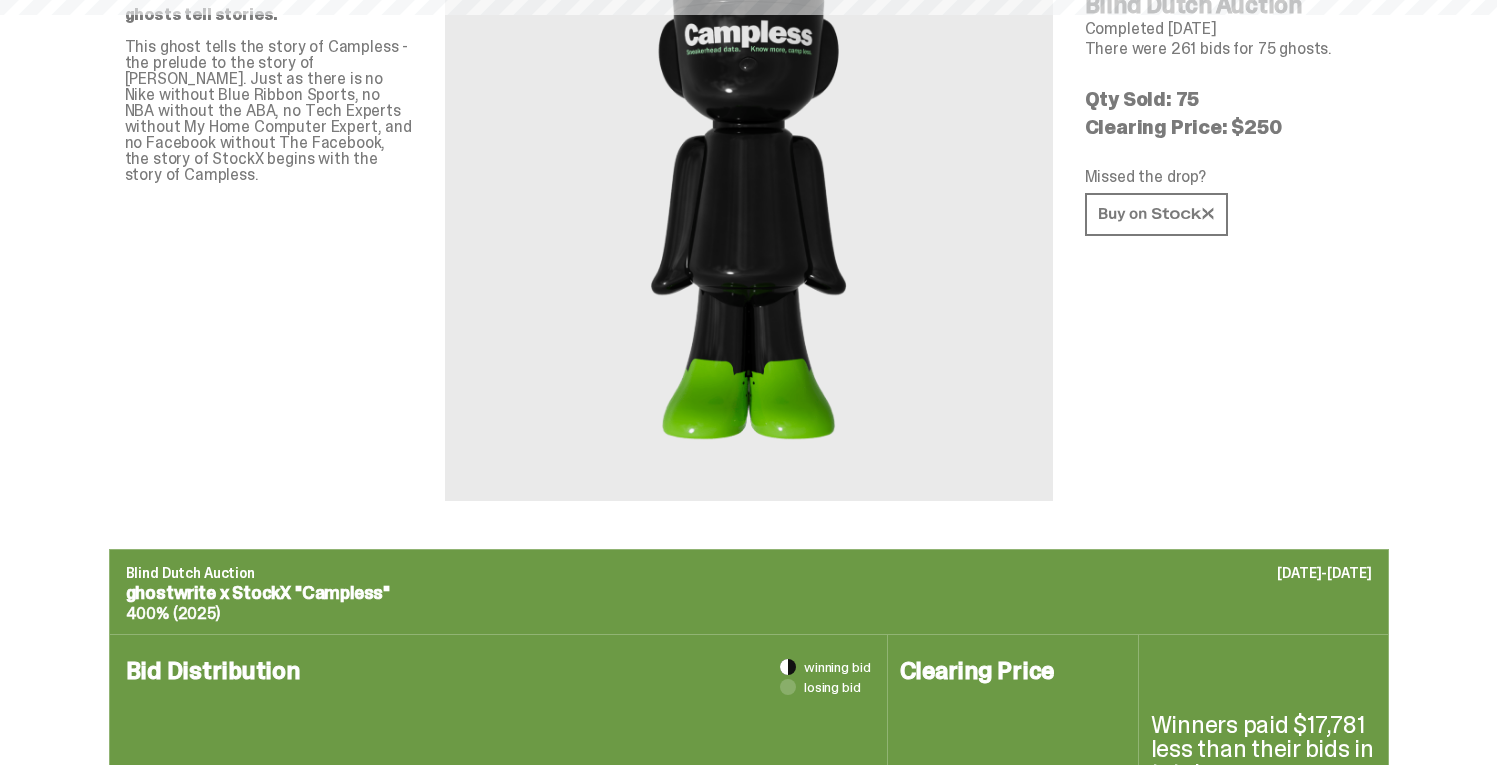 scroll, scrollTop: 0, scrollLeft: 0, axis: both 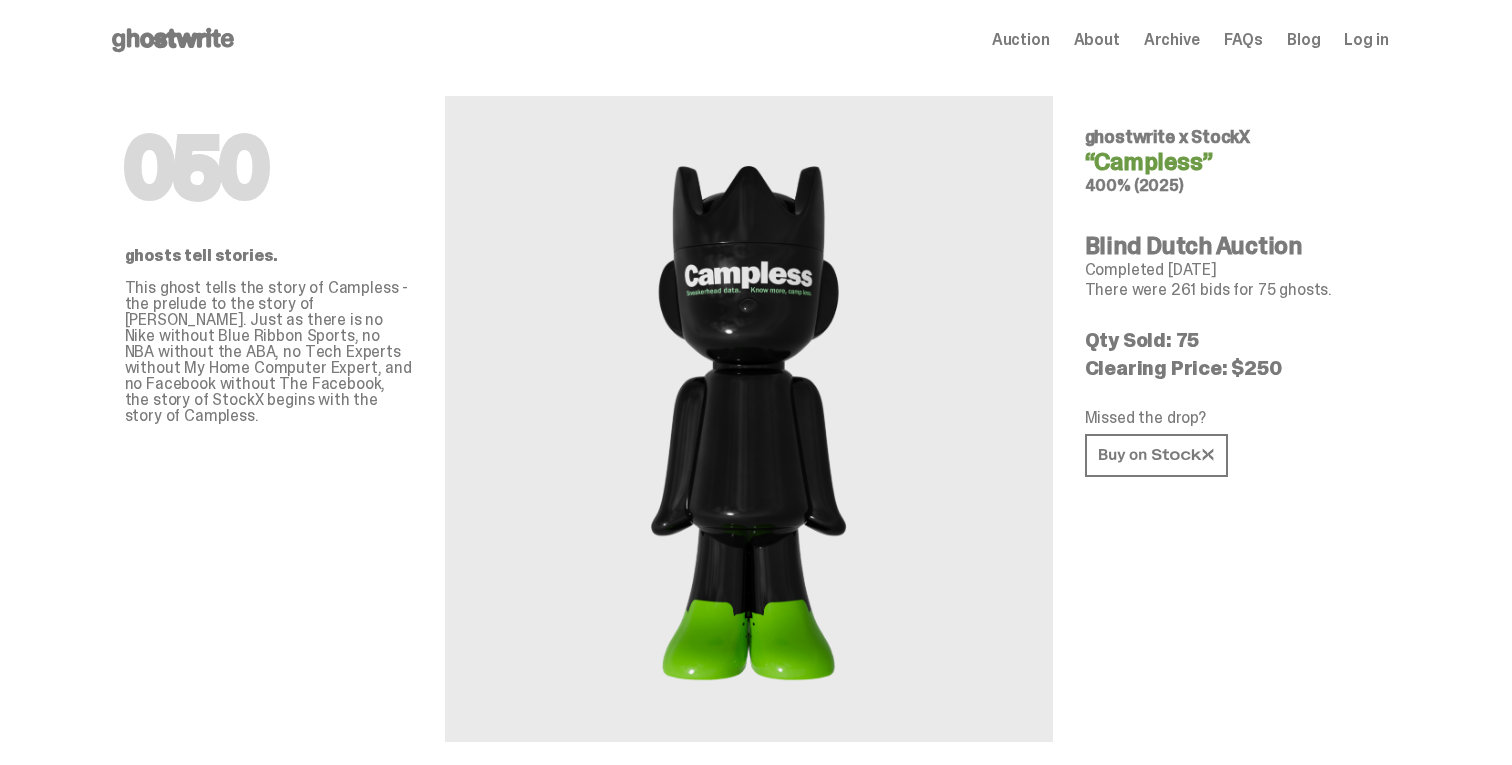 click on "Archive" at bounding box center [1172, 40] 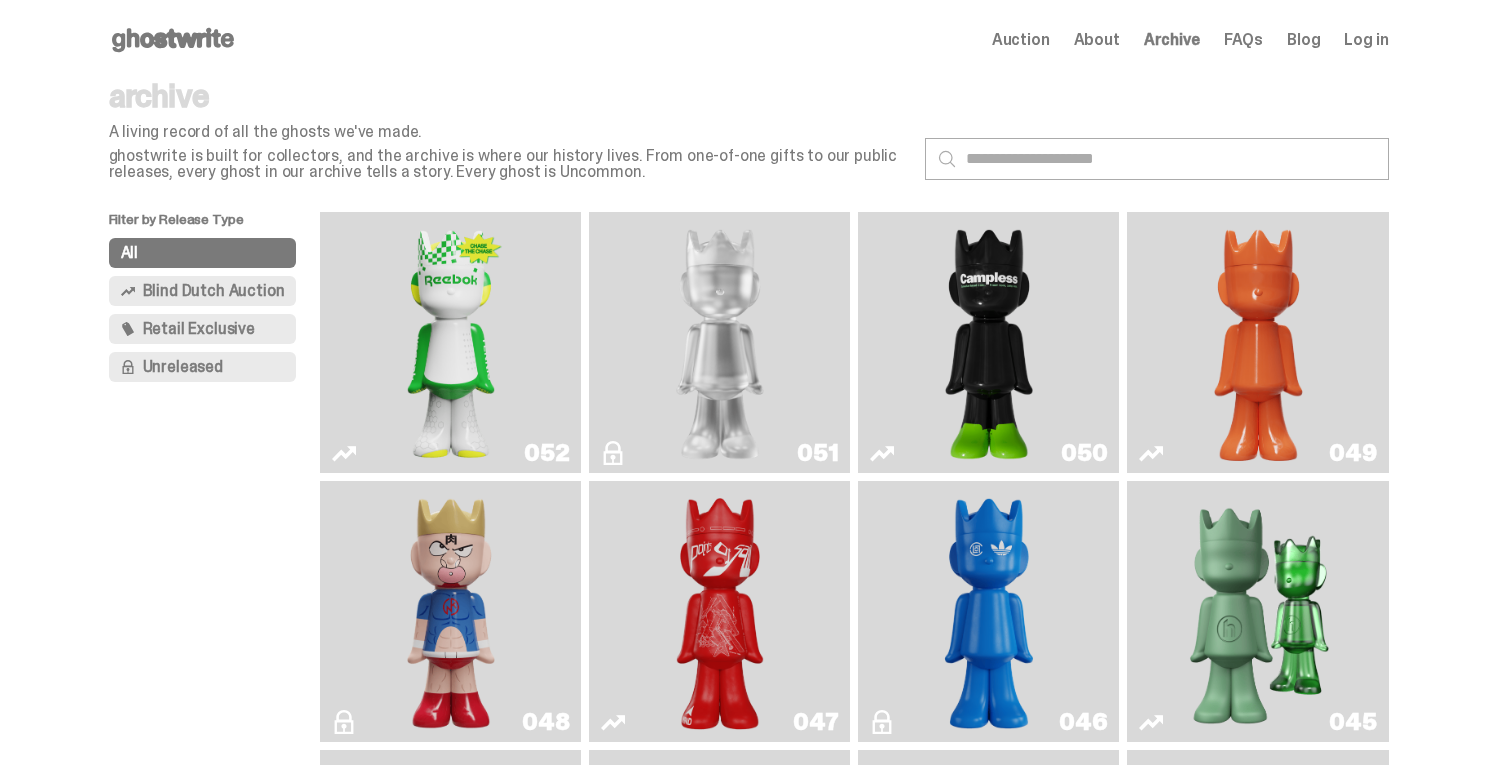 click on "051" at bounding box center (719, 342) 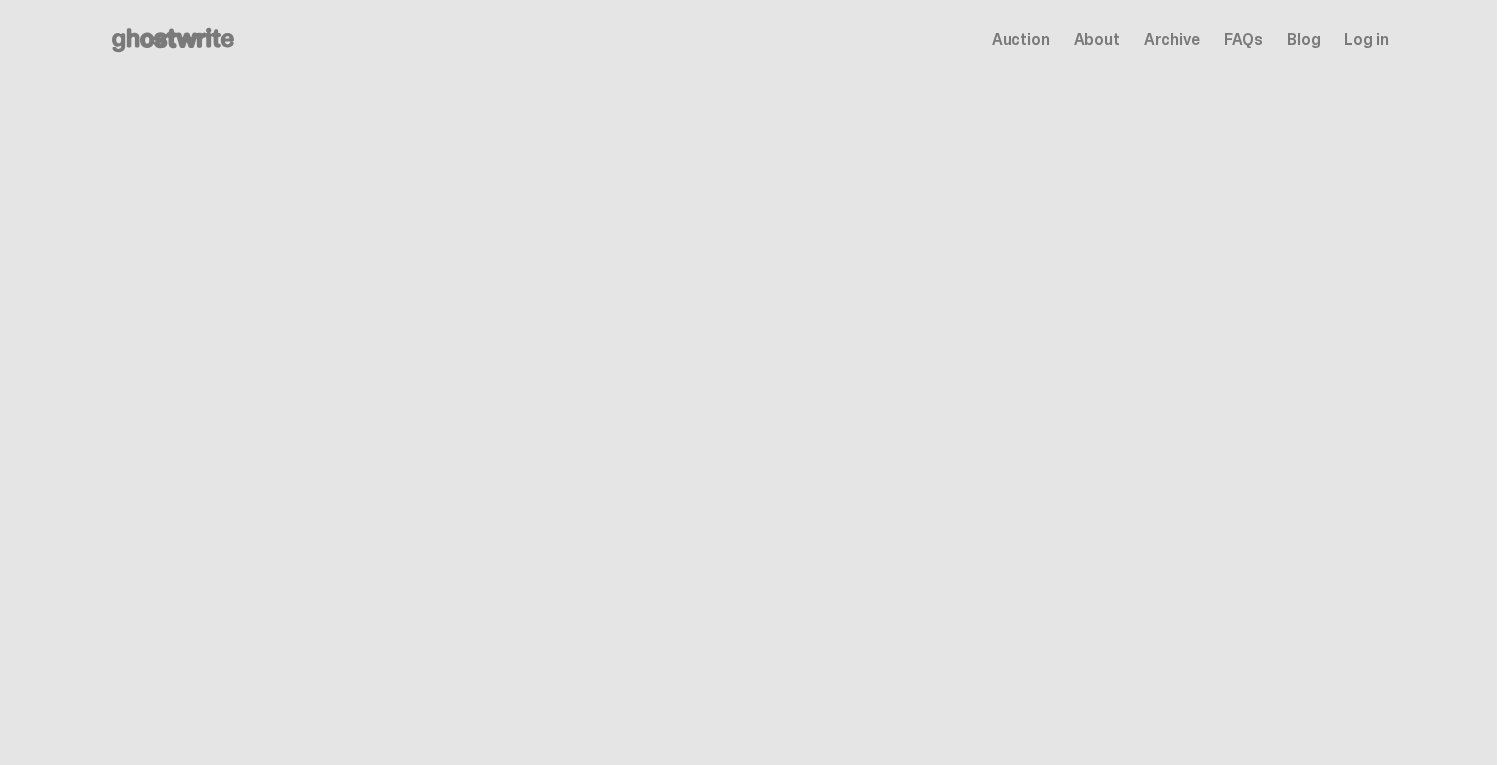scroll, scrollTop: 0, scrollLeft: 0, axis: both 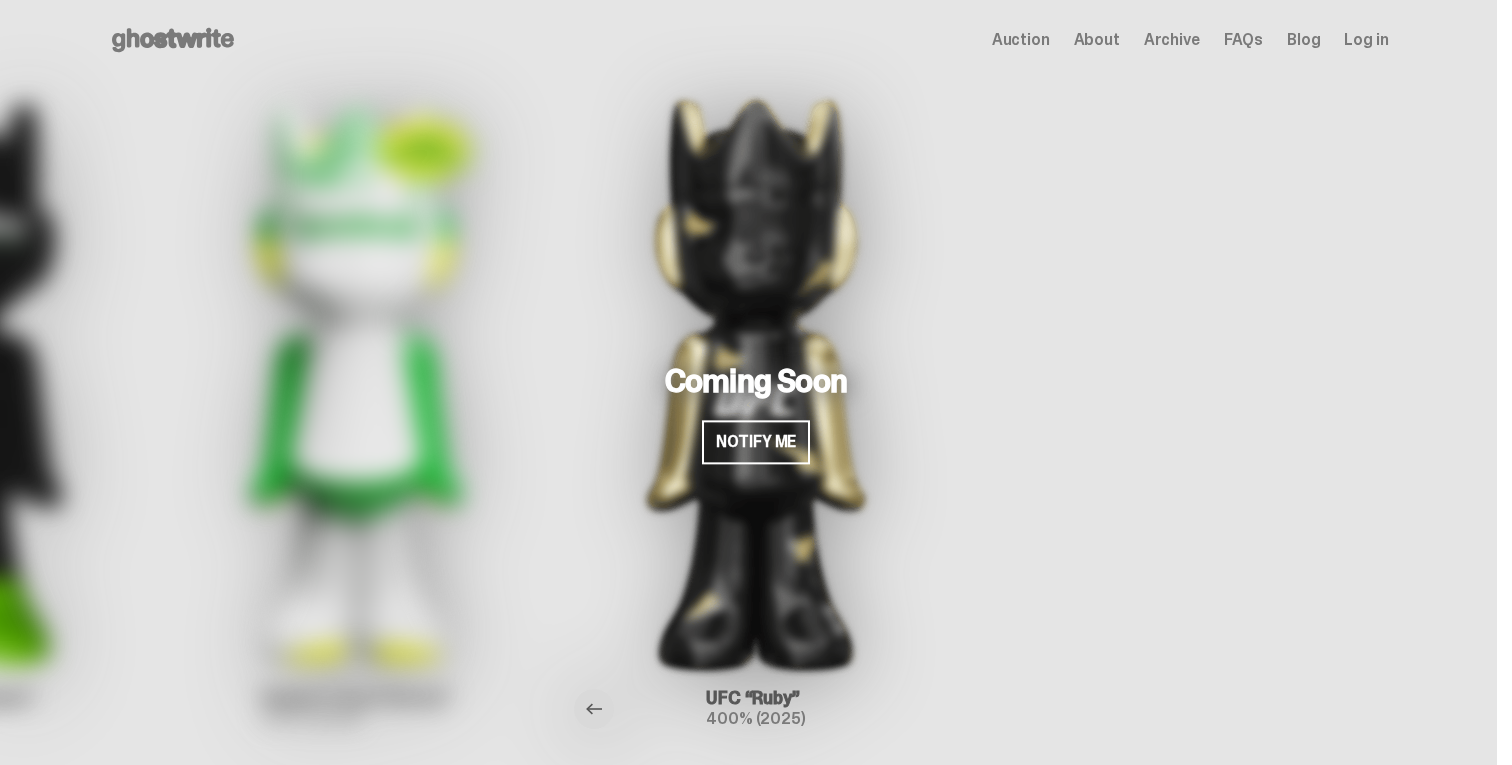 click at bounding box center (594, 709) 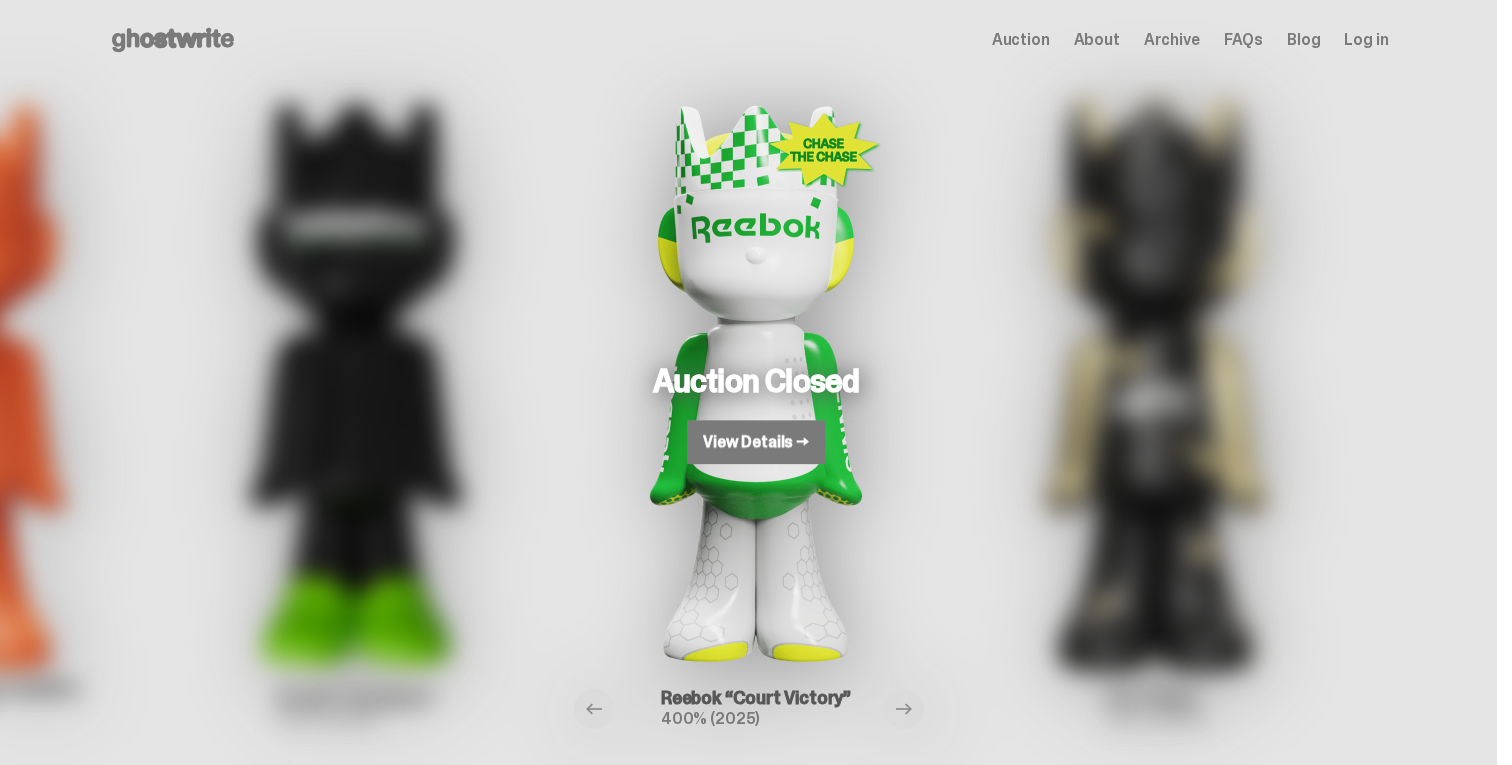 click on "View Details →" at bounding box center (756, 442) 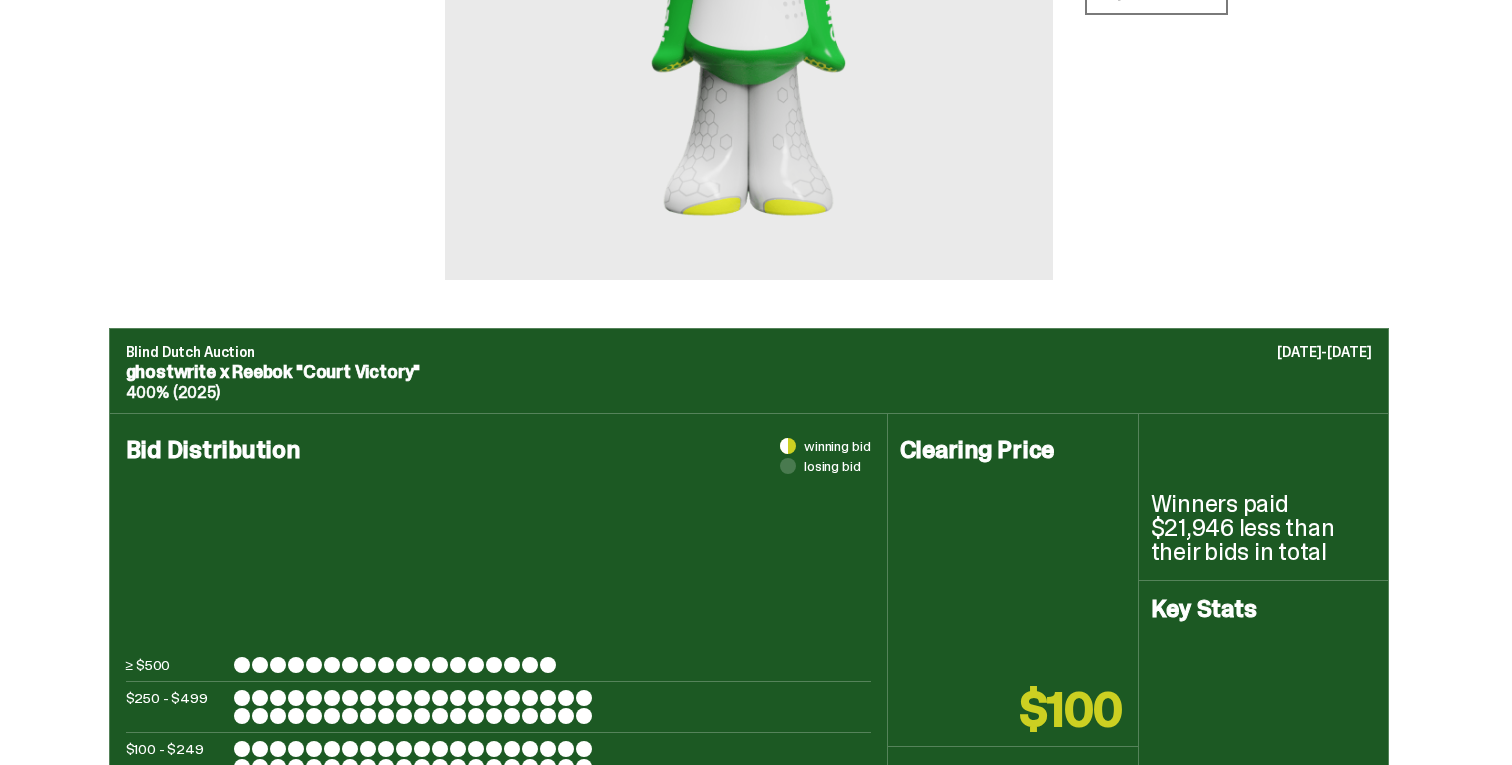 scroll, scrollTop: 407, scrollLeft: 0, axis: vertical 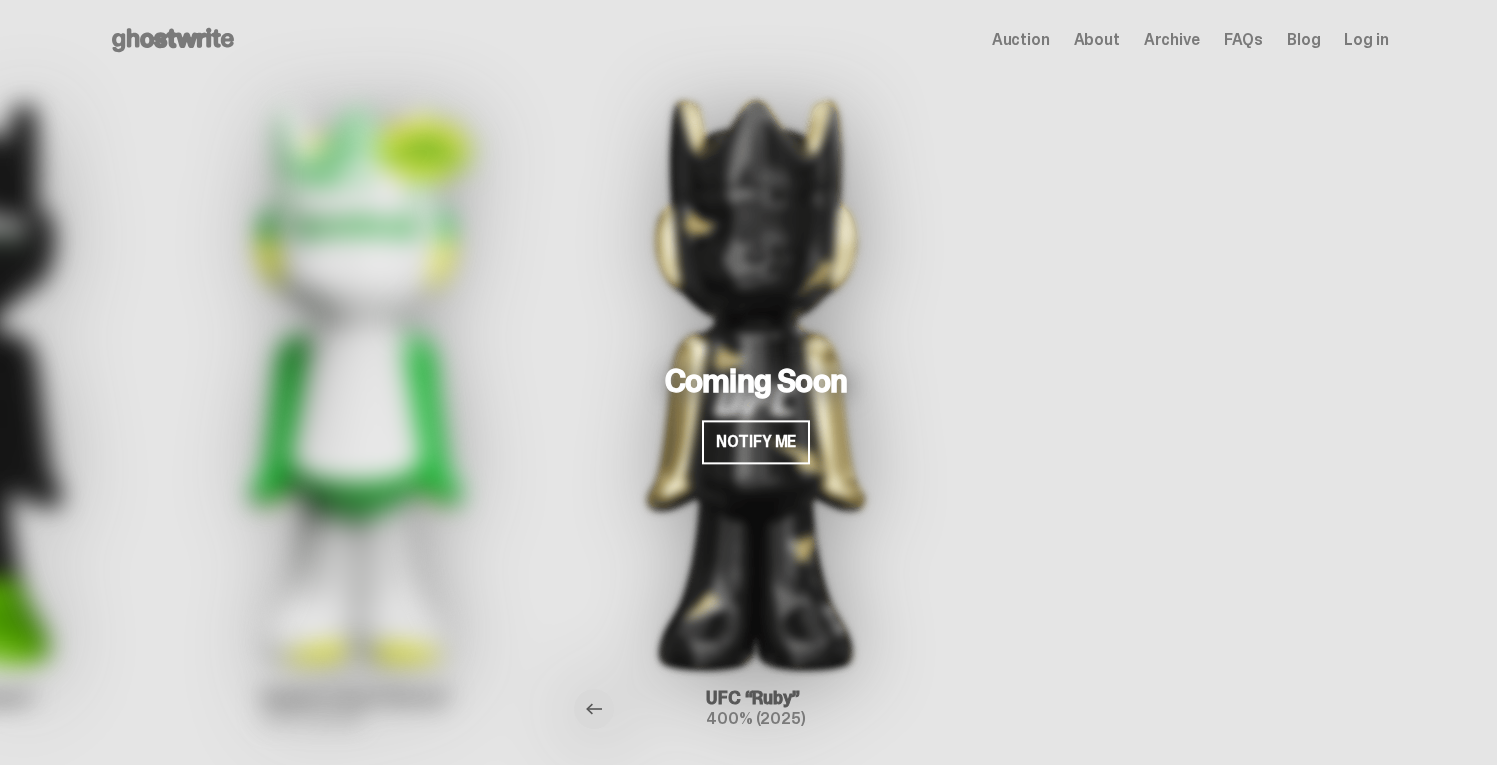 click at bounding box center [594, 709] 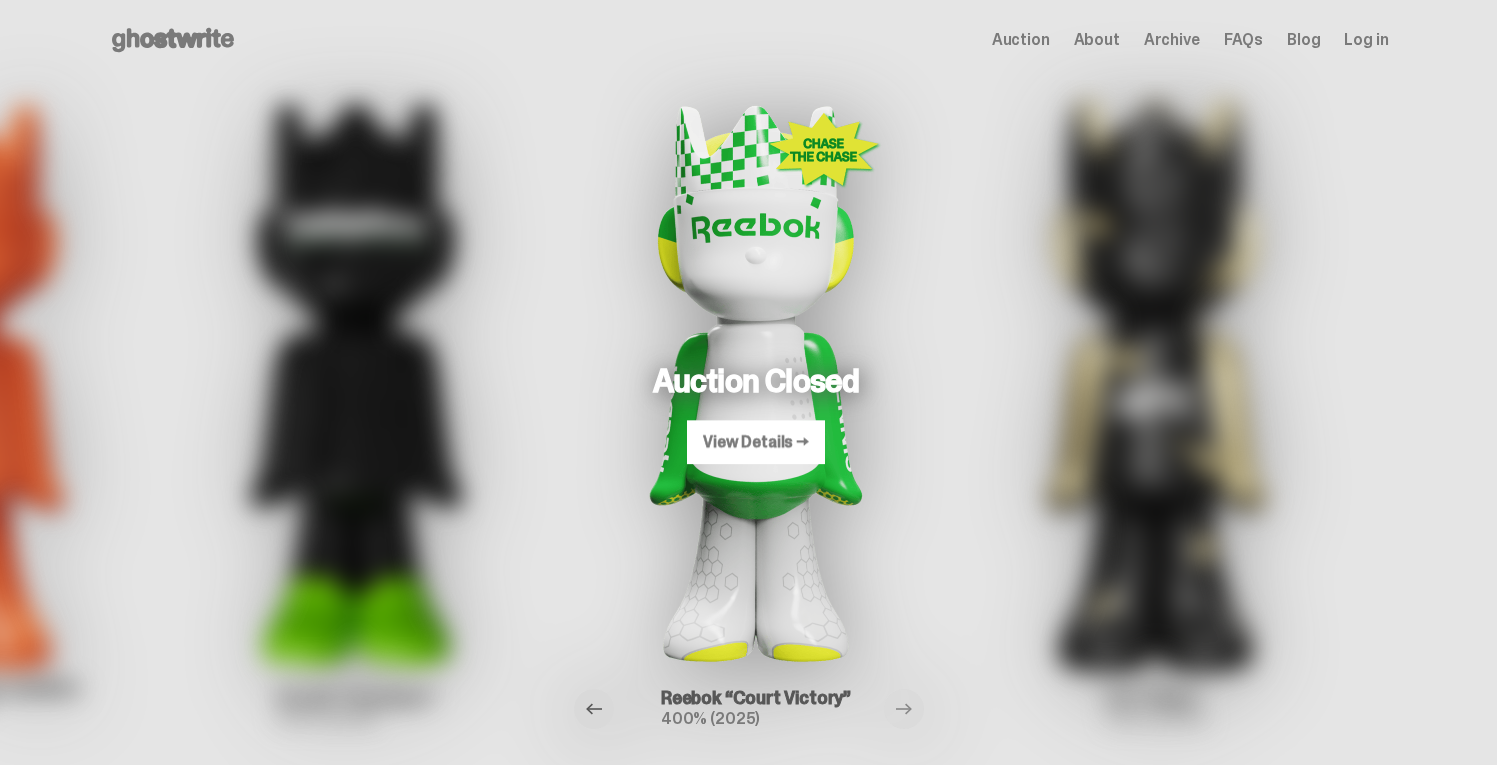click at bounding box center [594, 709] 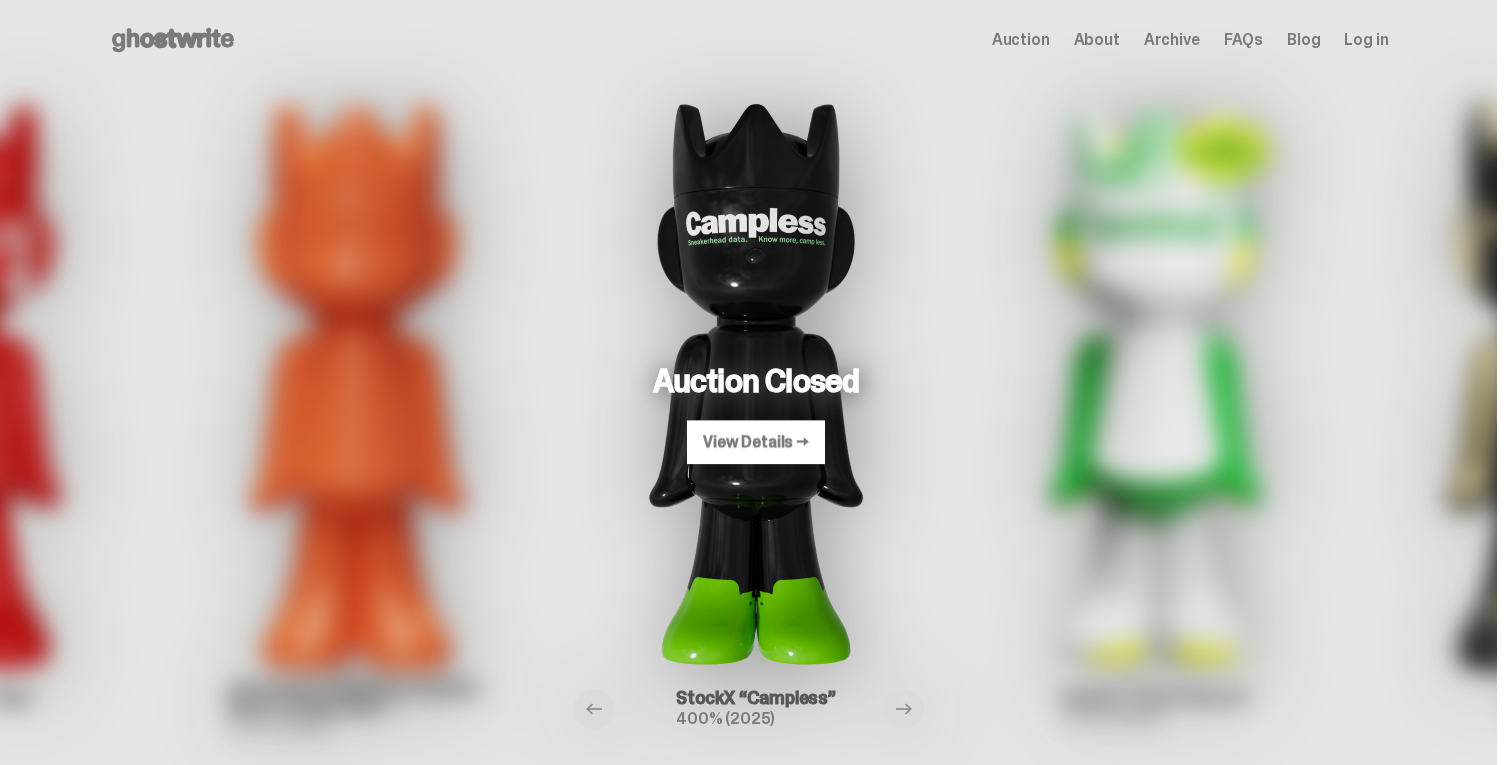 click at bounding box center [756, 380] 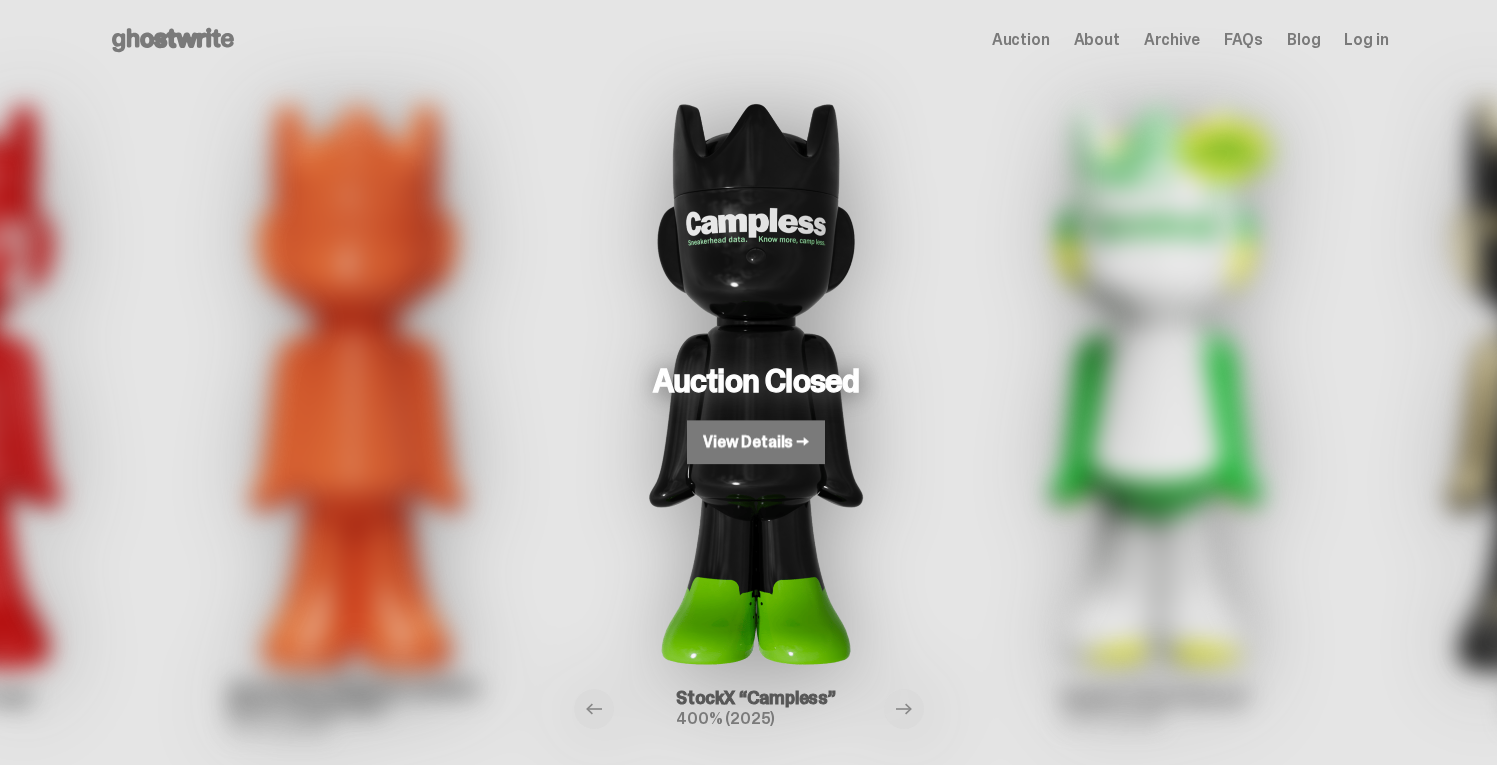 click on "View Details →" at bounding box center [756, 442] 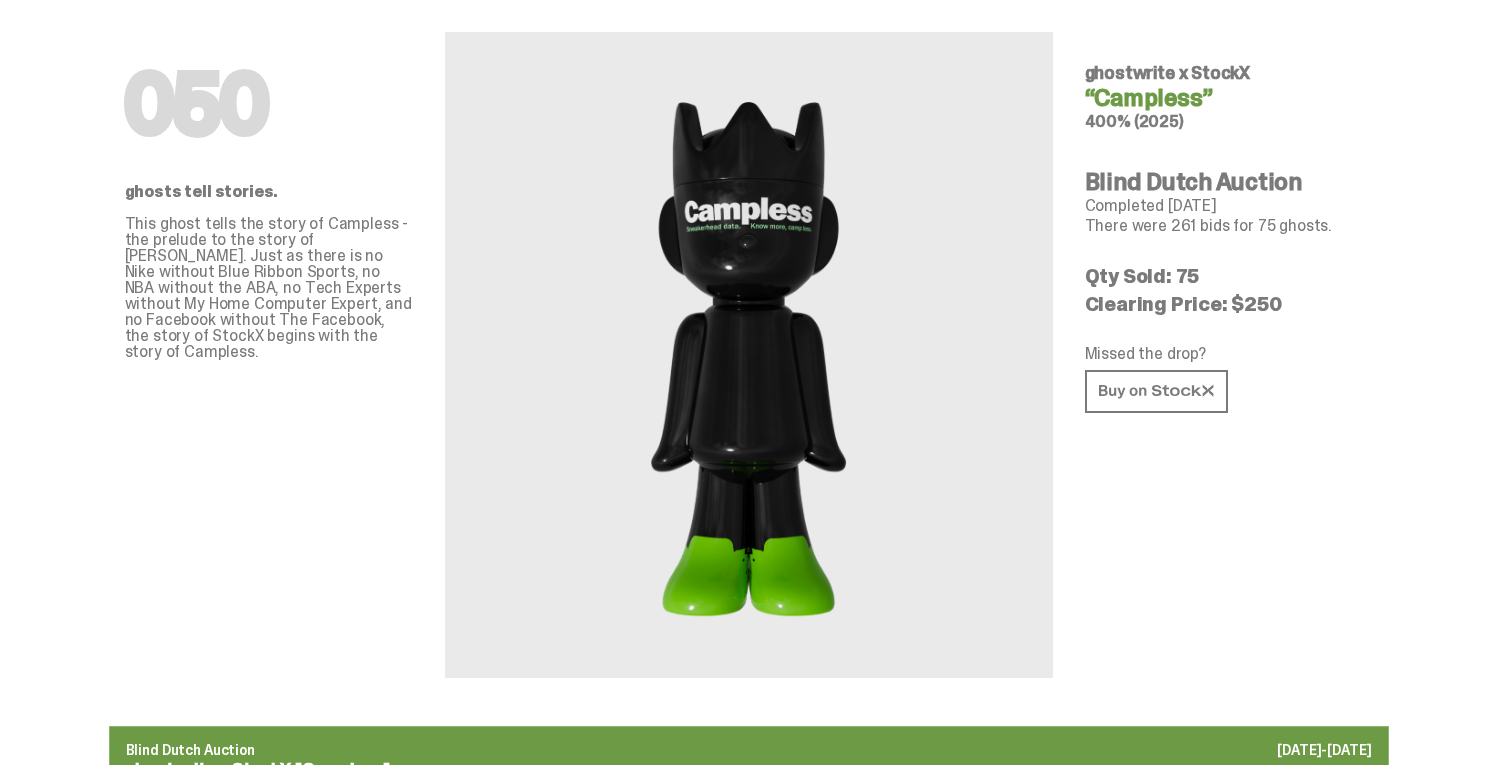 scroll, scrollTop: 71, scrollLeft: 0, axis: vertical 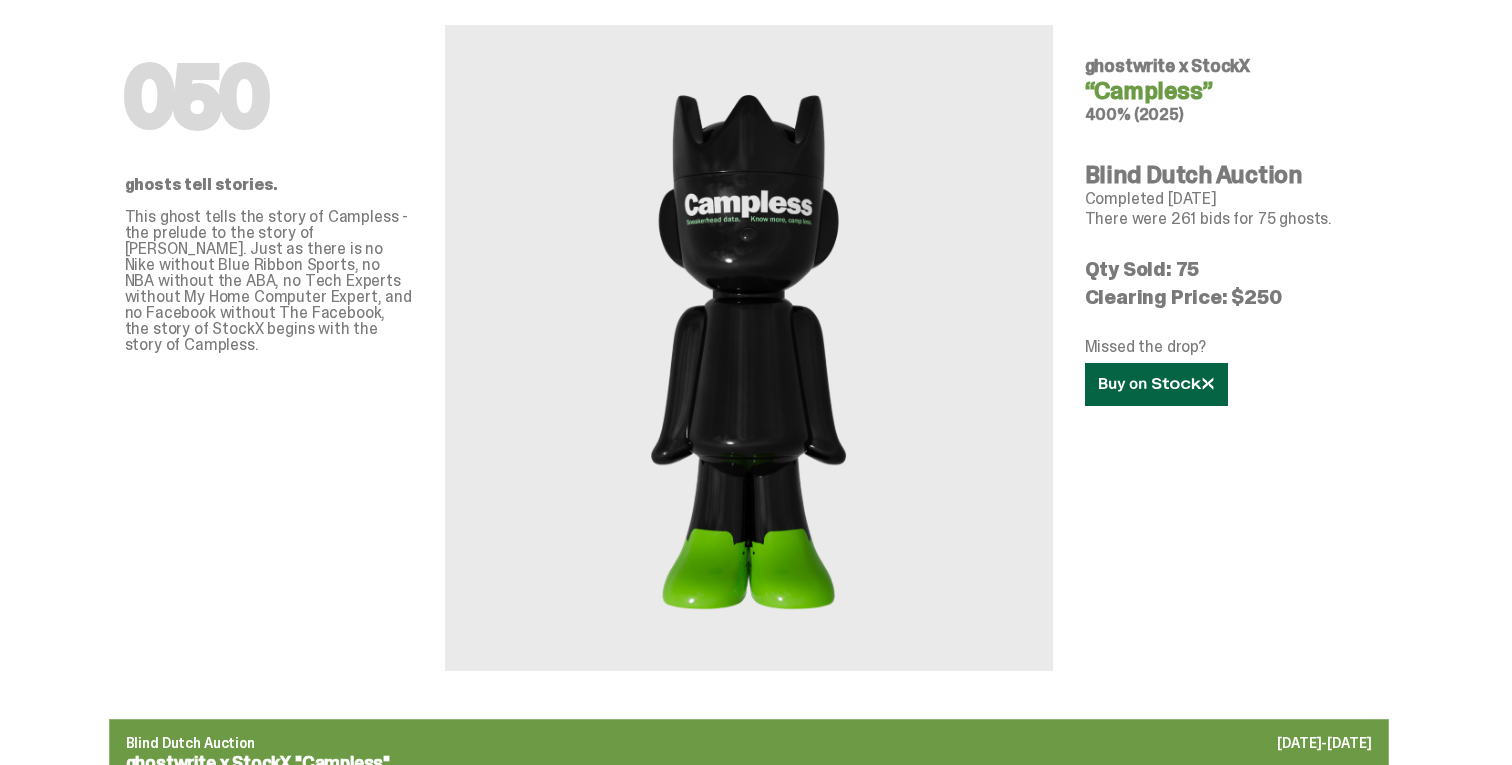 click 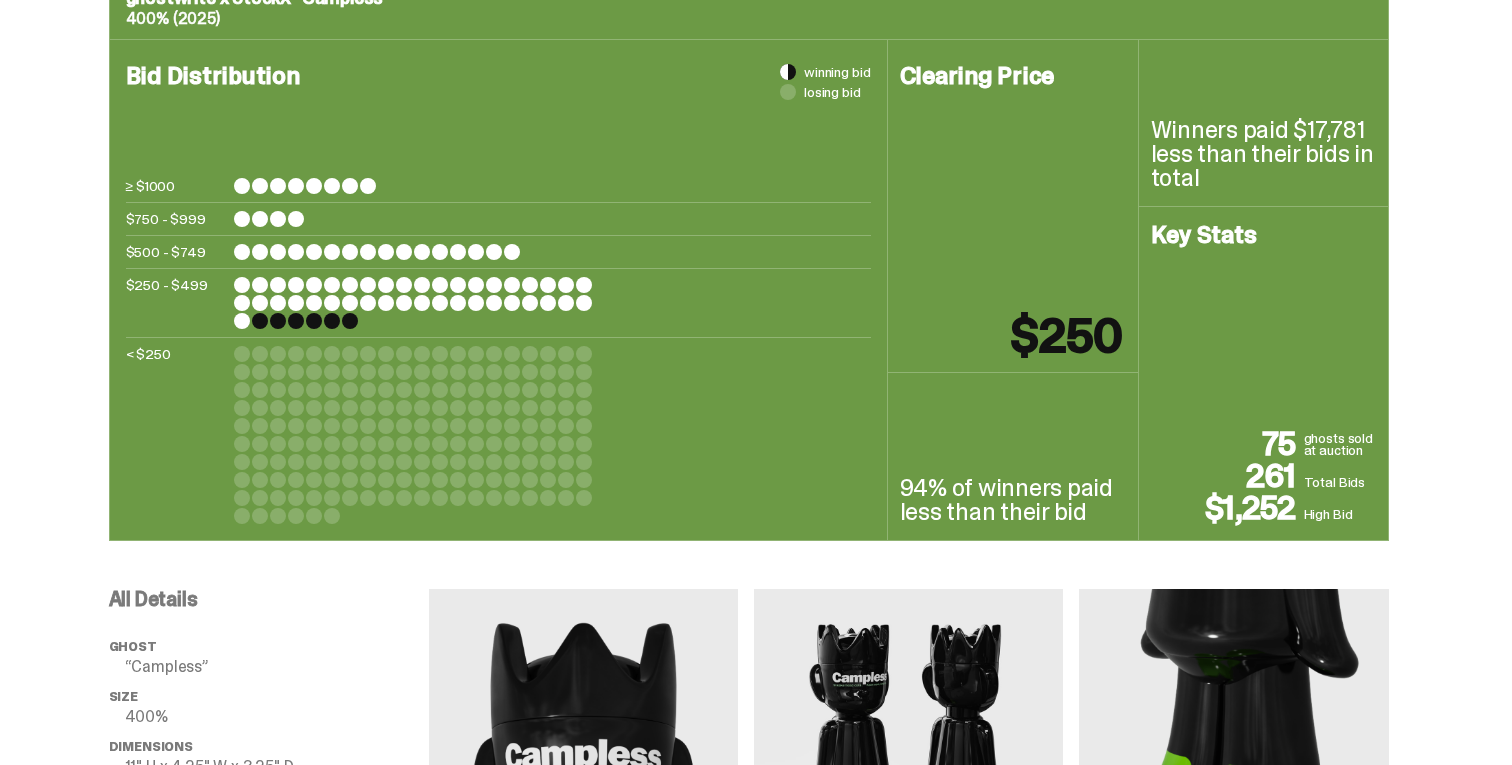 scroll, scrollTop: 842, scrollLeft: 0, axis: vertical 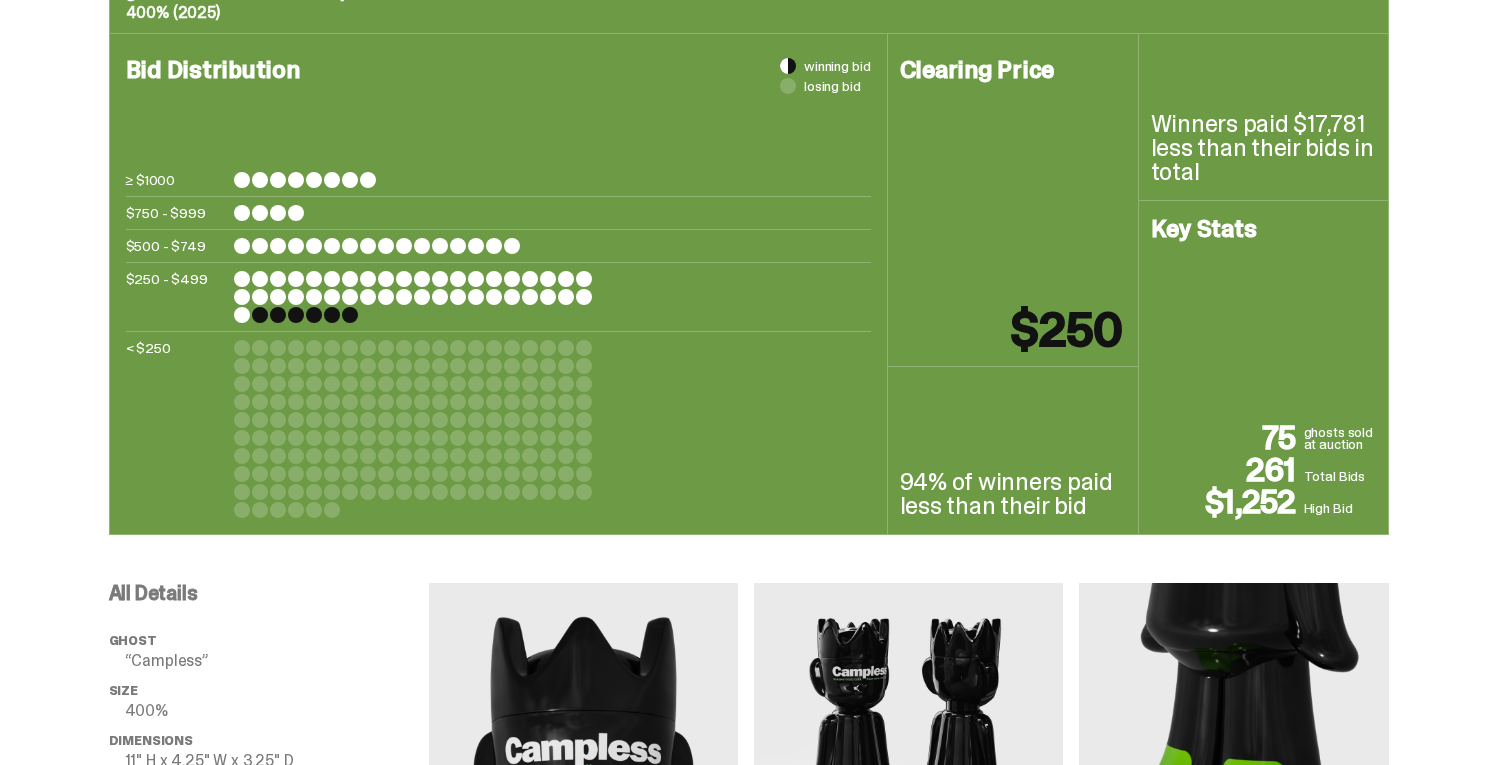 drag, startPoint x: 1022, startPoint y: 304, endPoint x: 1116, endPoint y: 311, distance: 94.26028 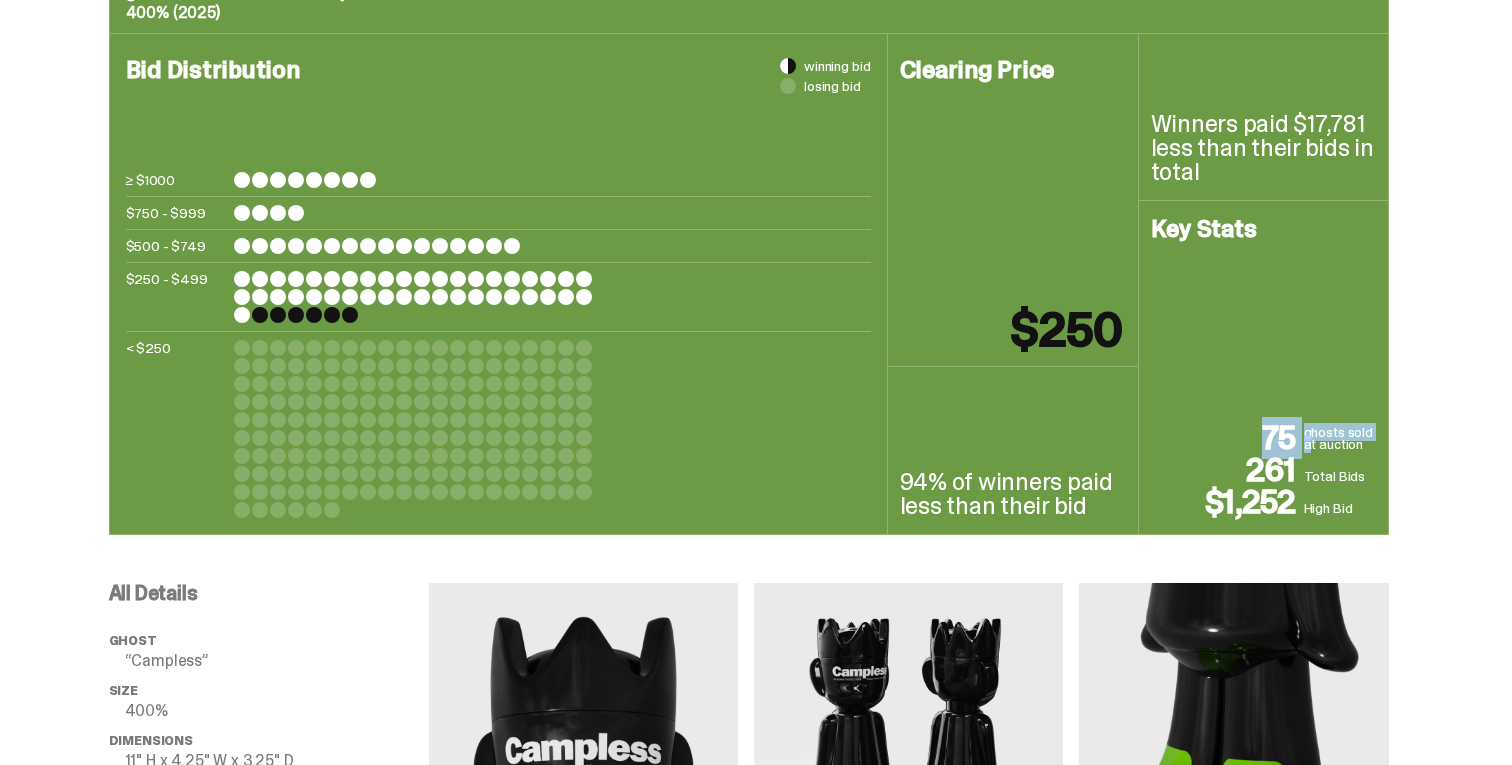 drag, startPoint x: 1280, startPoint y: 395, endPoint x: 1310, endPoint y: 446, distance: 59.16925 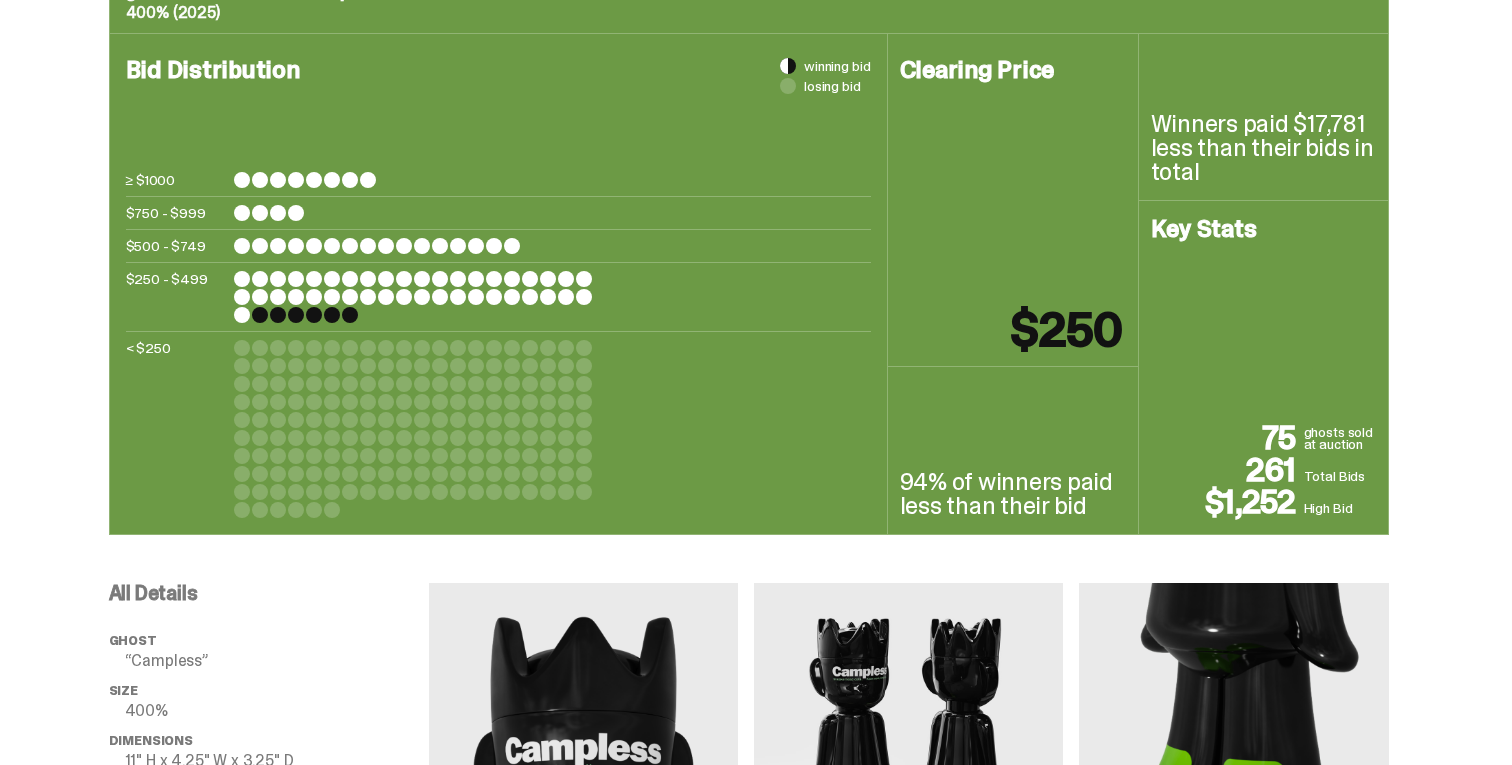 click on "75" at bounding box center (1227, 438) 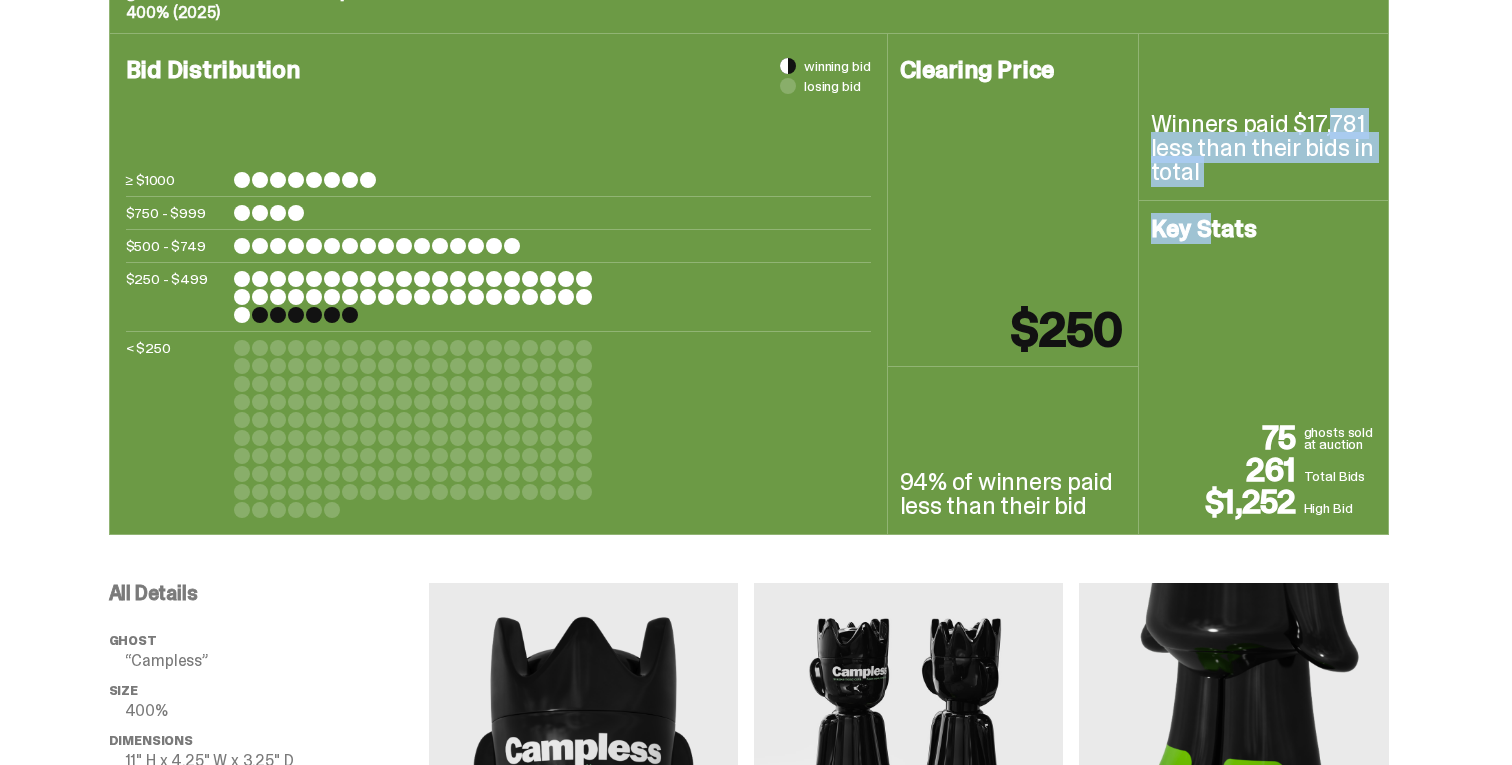 drag, startPoint x: 1183, startPoint y: 127, endPoint x: 1211, endPoint y: 253, distance: 129.07362 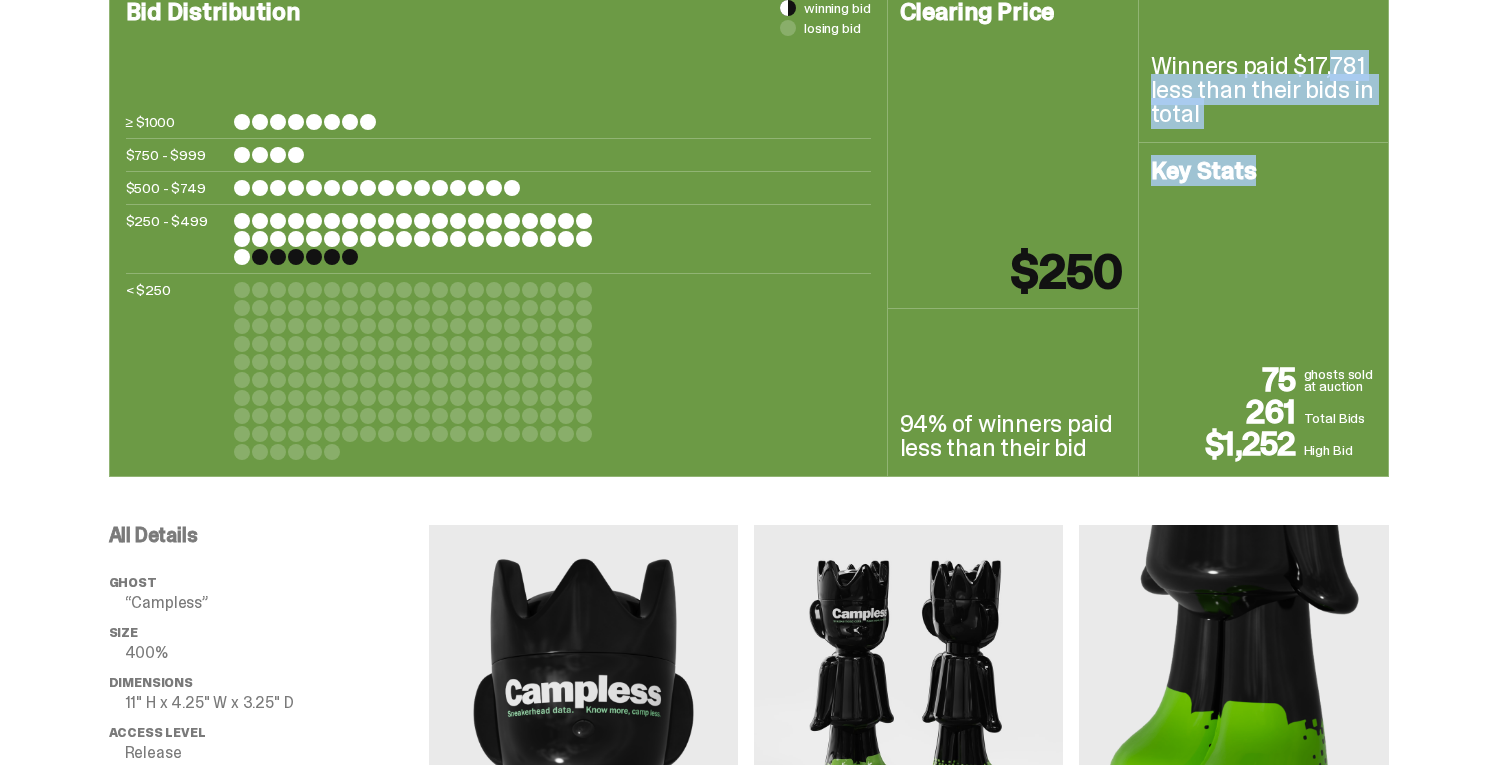 scroll, scrollTop: 904, scrollLeft: 0, axis: vertical 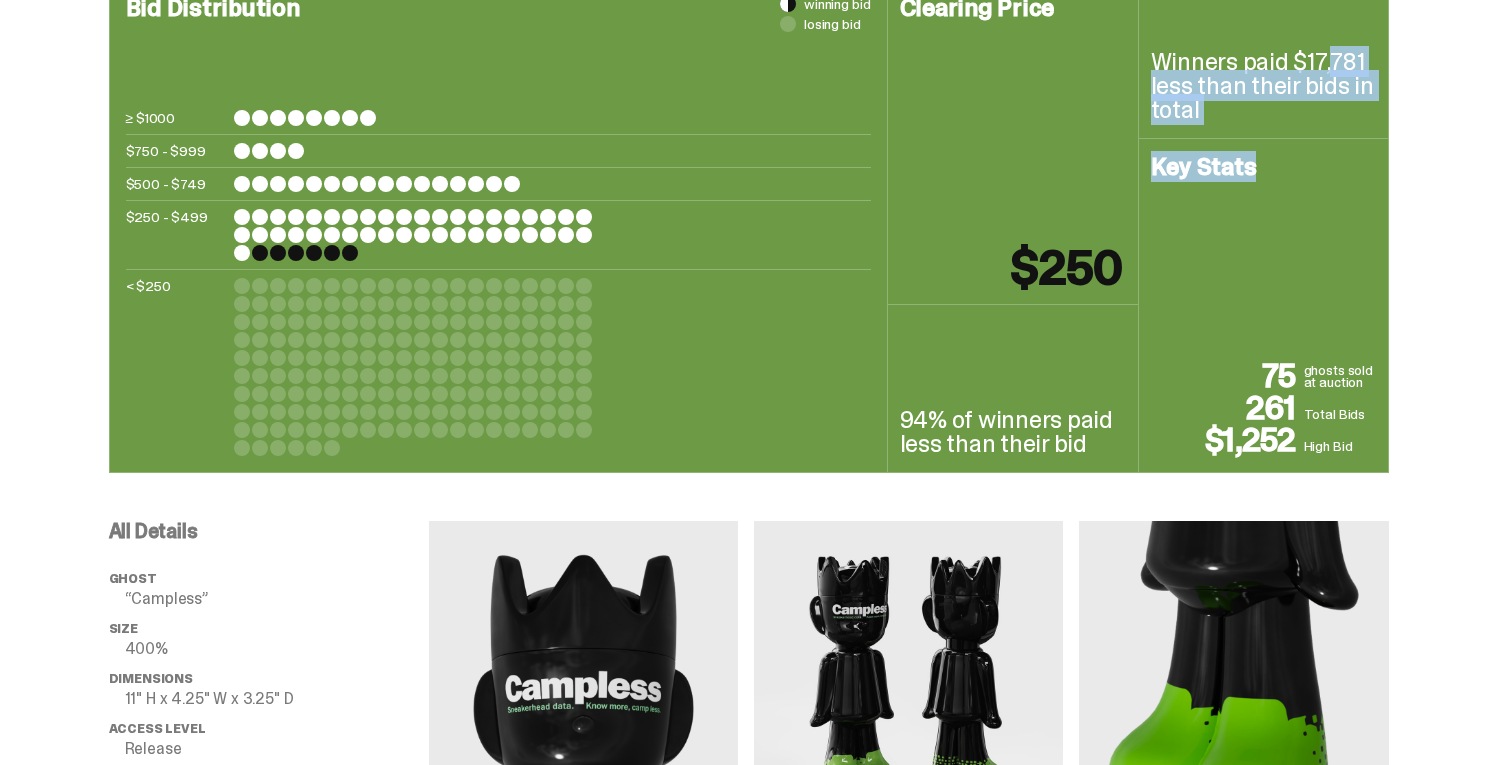 drag, startPoint x: 1026, startPoint y: 270, endPoint x: 1124, endPoint y: 275, distance: 98.12747 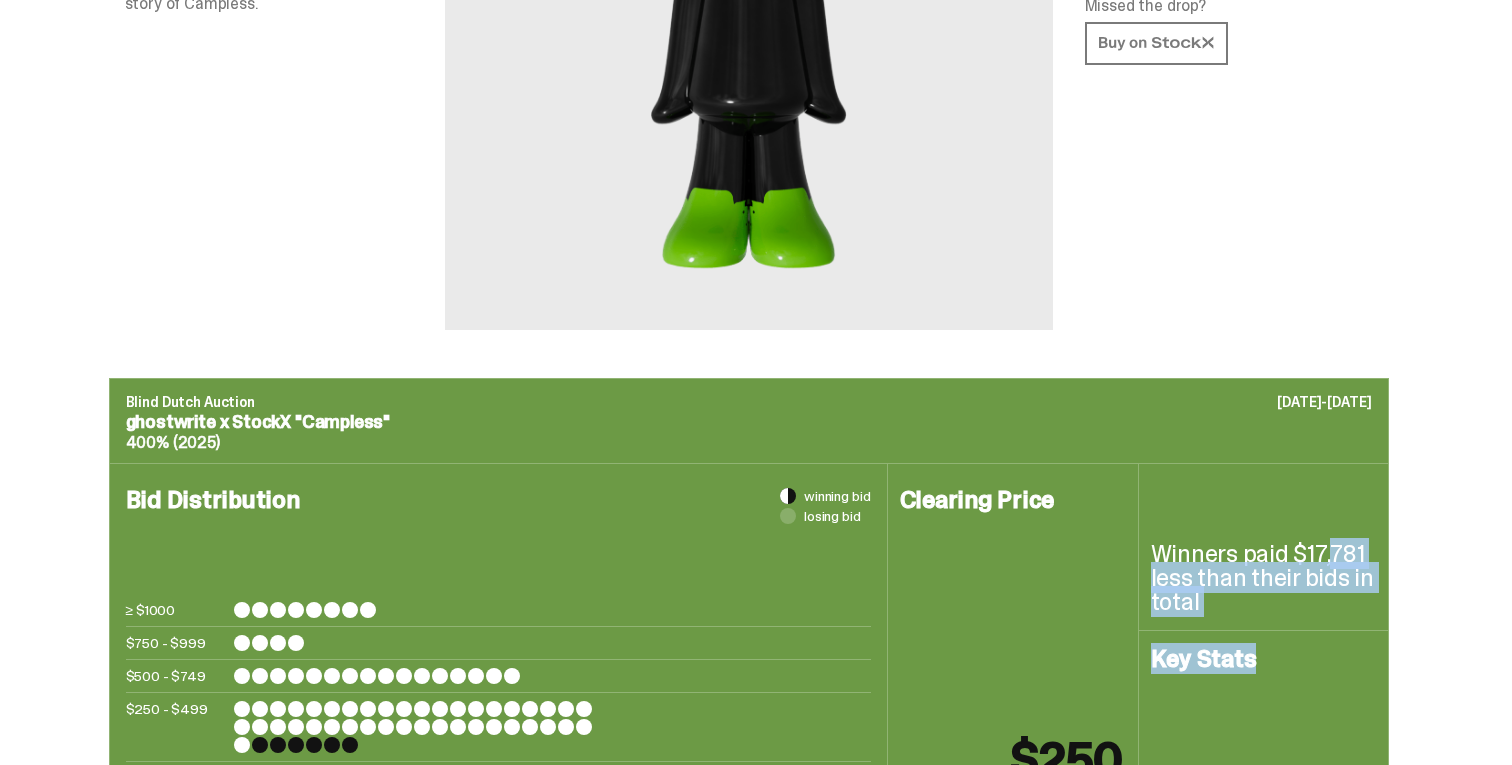 scroll, scrollTop: 0, scrollLeft: 0, axis: both 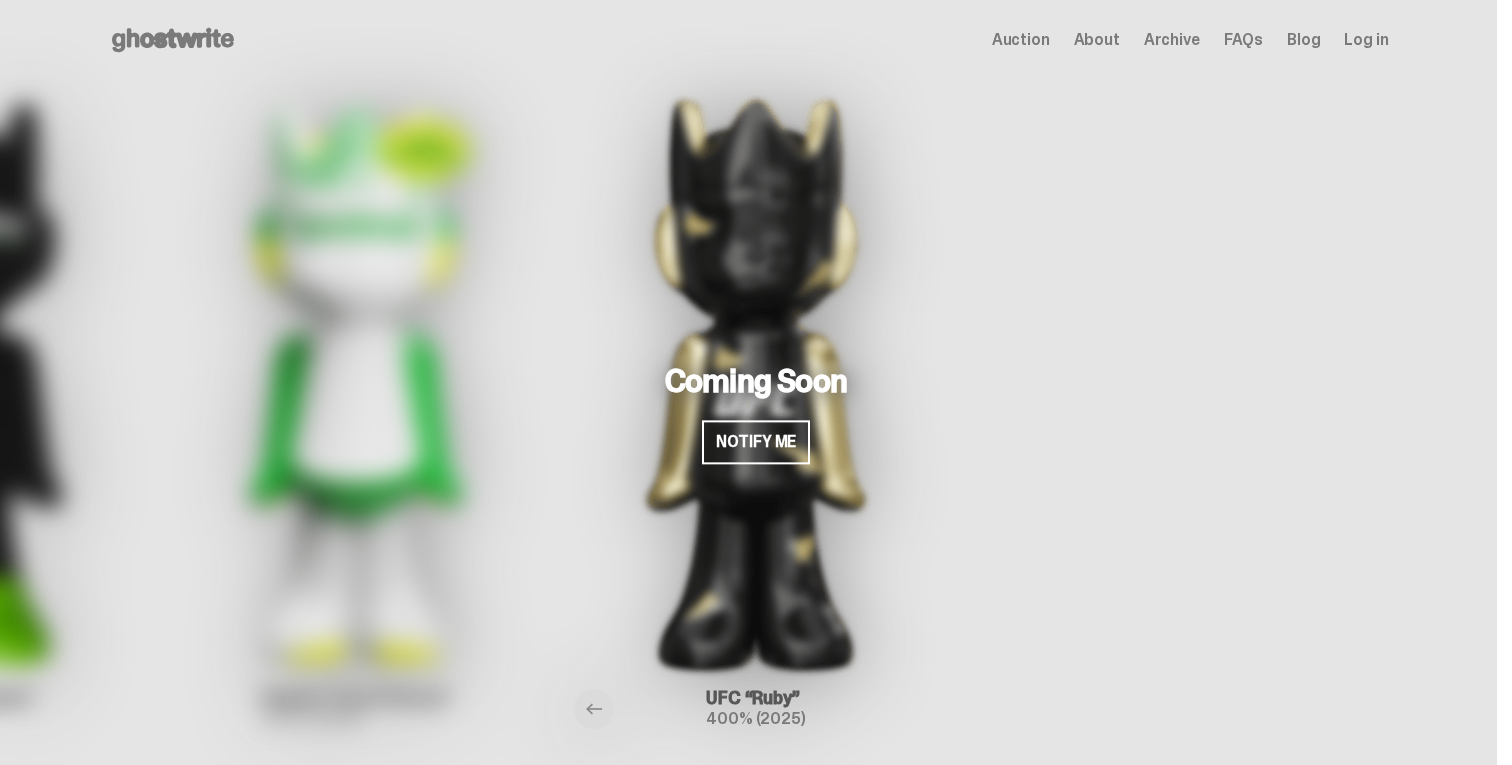 click on "UFC “Ruby”
400%
(2025)" at bounding box center [756, 706] 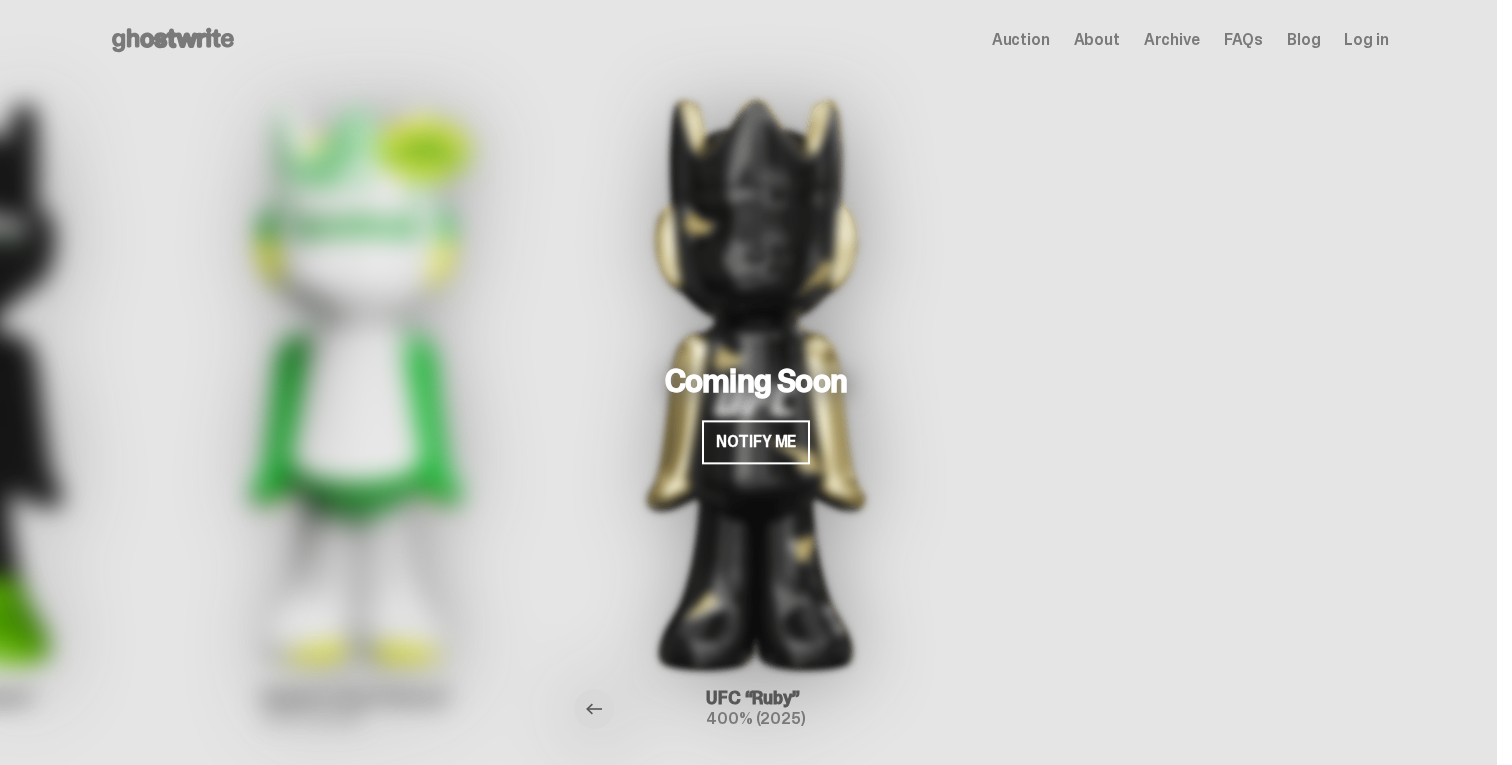 click at bounding box center [594, 709] 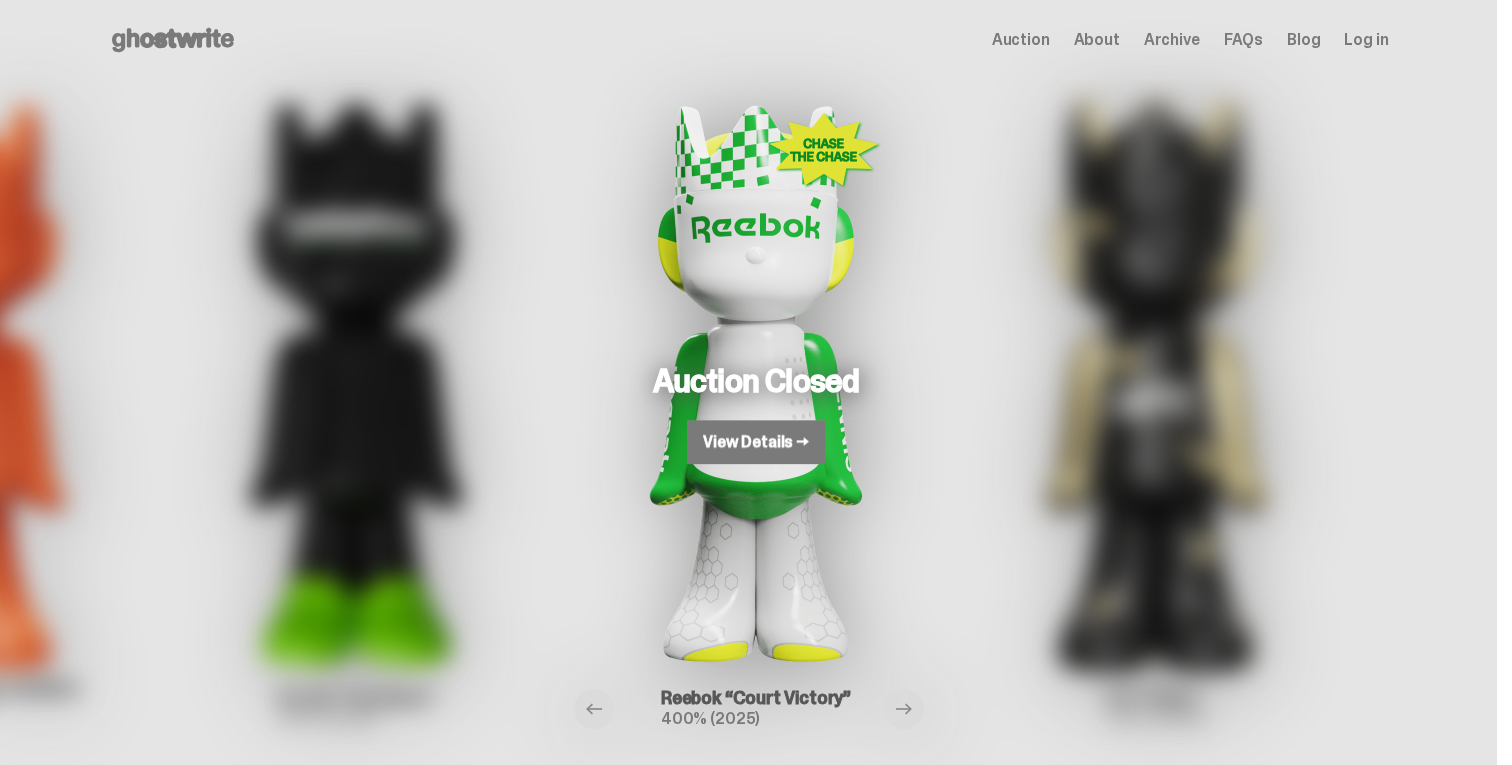 click on "View Details →" at bounding box center (756, 442) 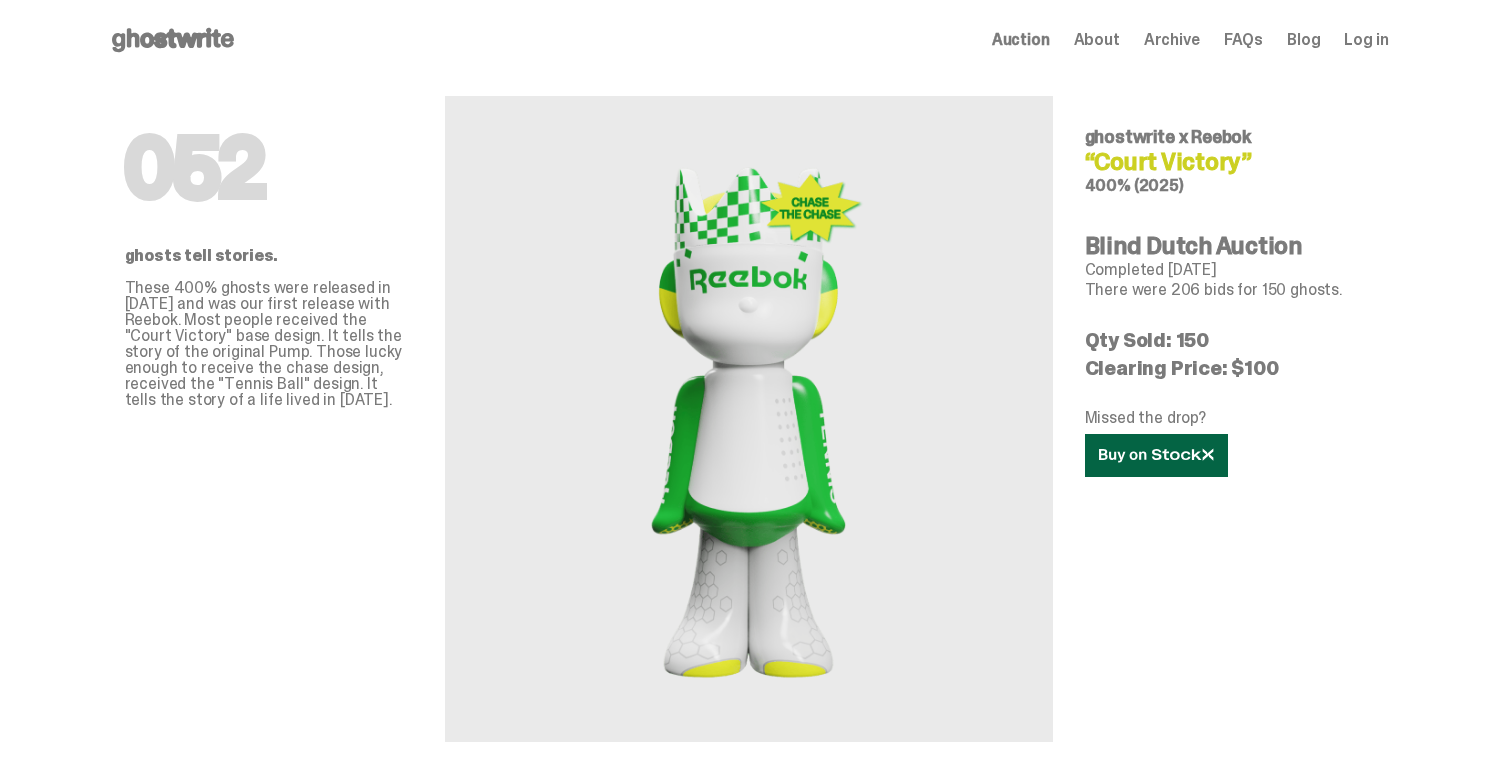 click at bounding box center (1156, 455) 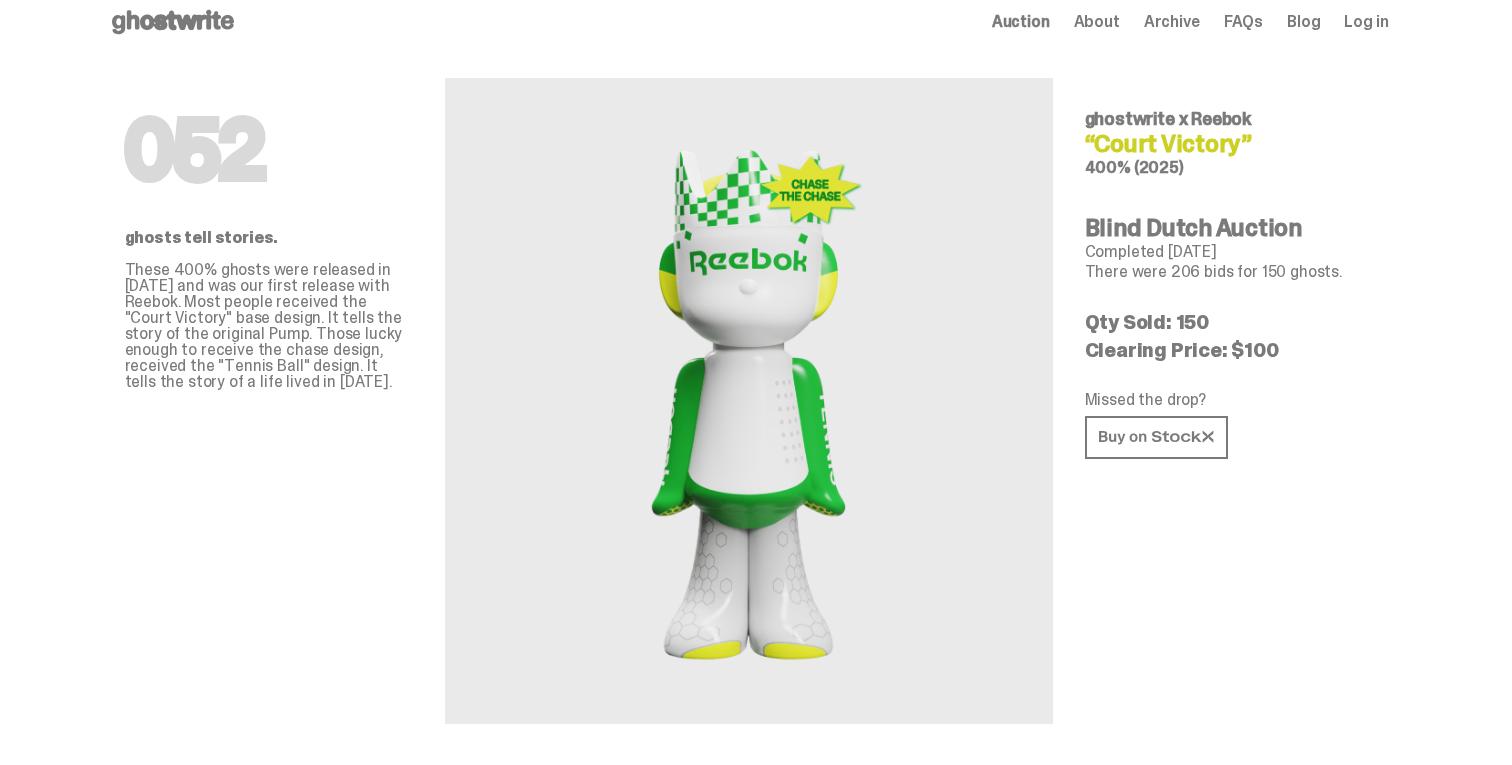 scroll, scrollTop: 0, scrollLeft: 0, axis: both 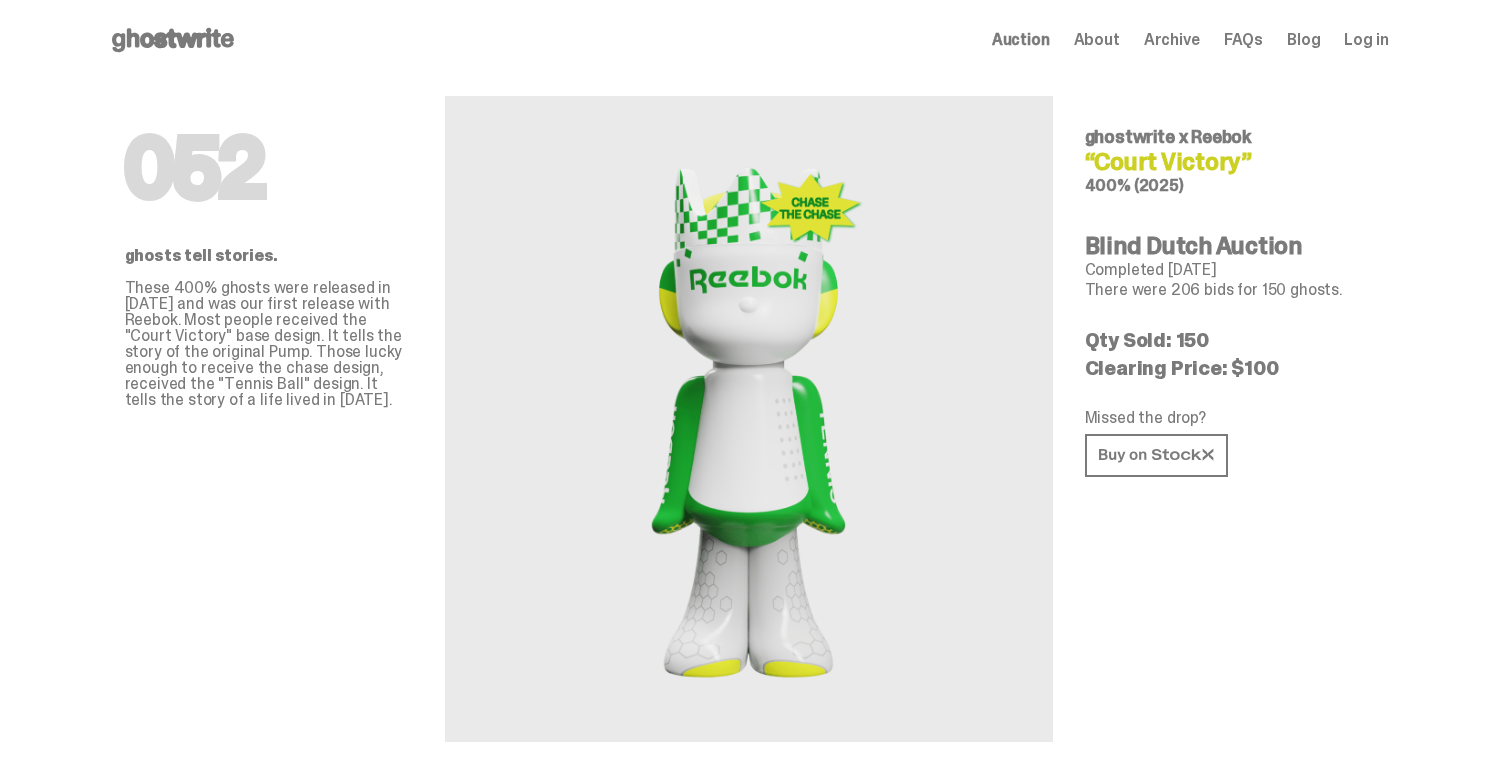 click on "Archive" at bounding box center [1172, 40] 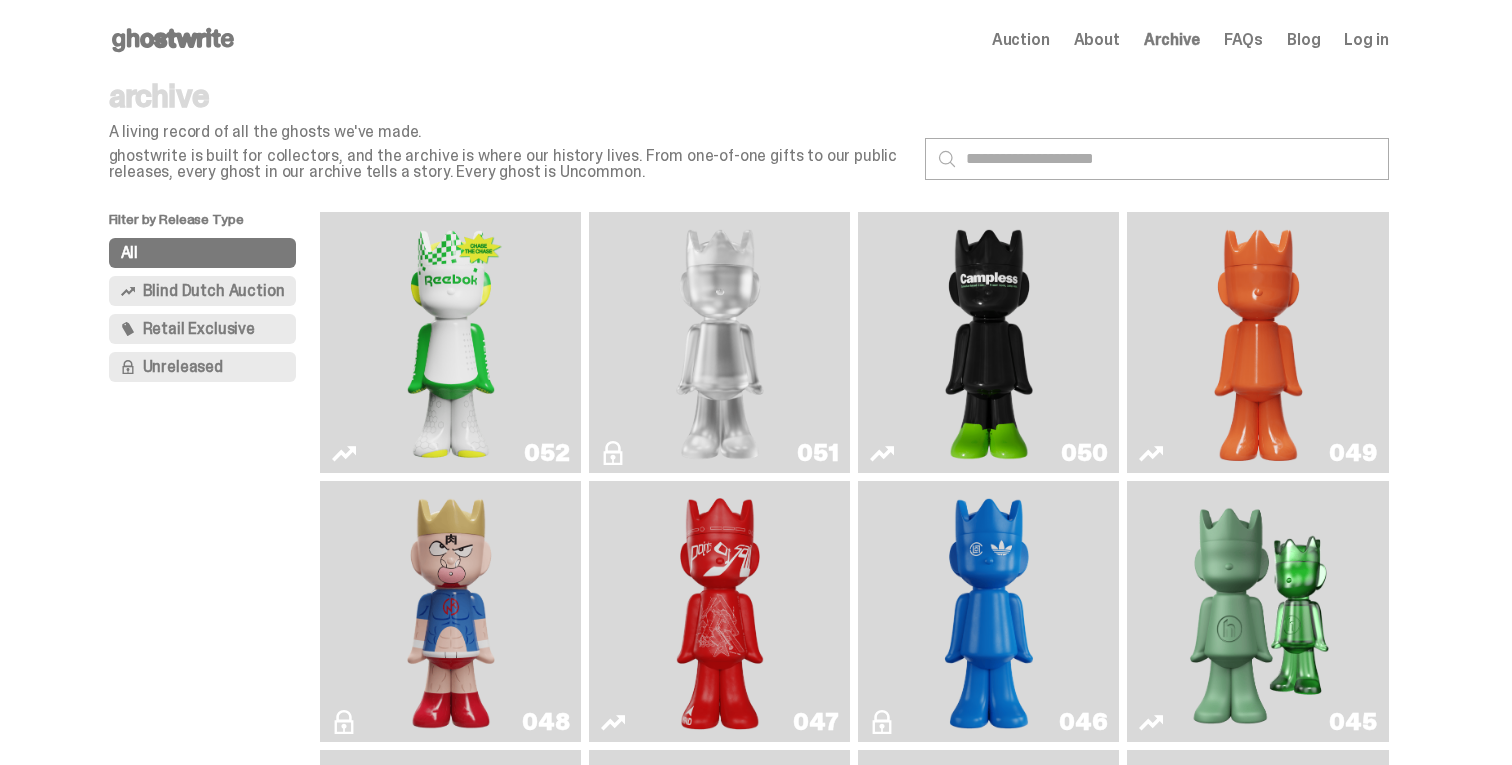 click 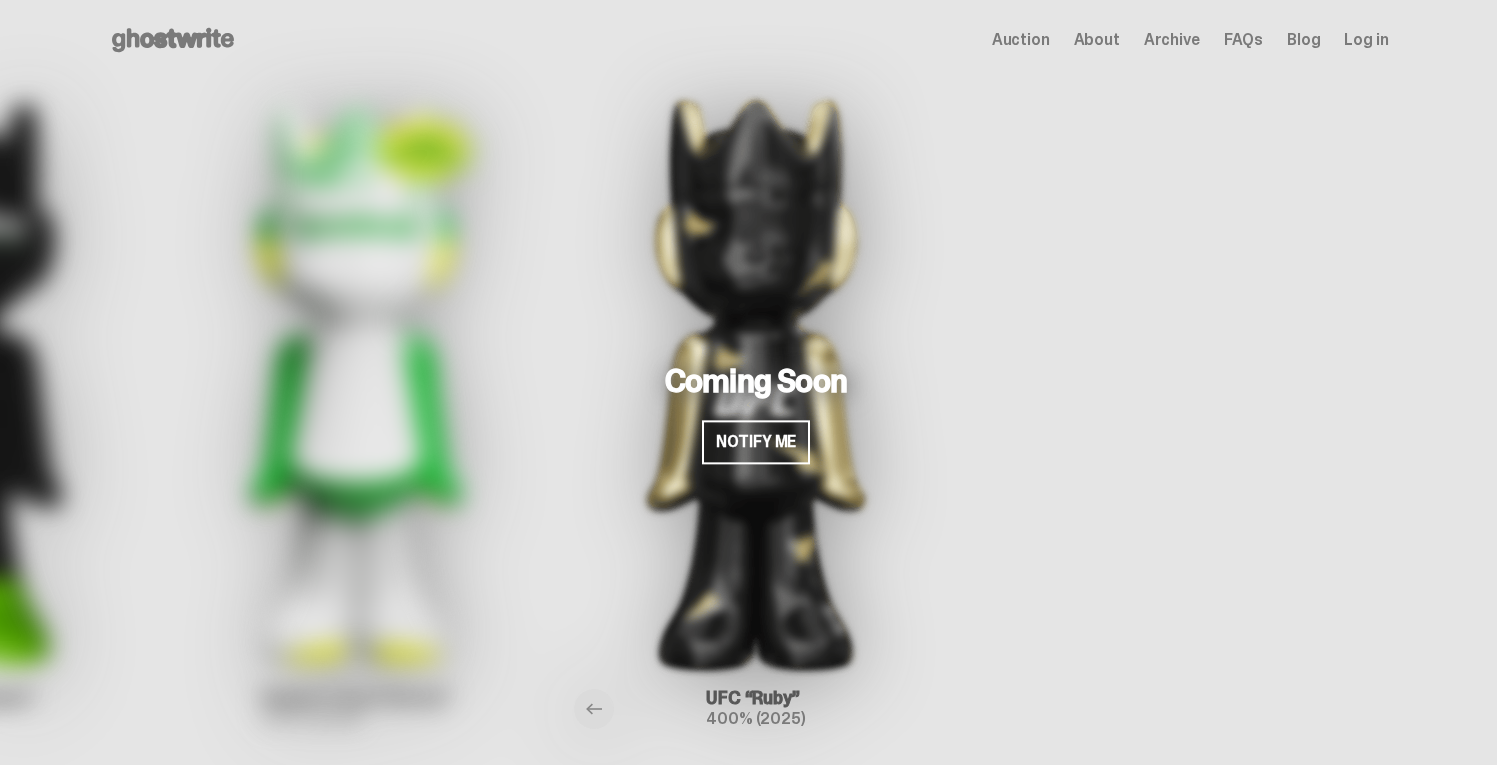 click at bounding box center (356, 380) 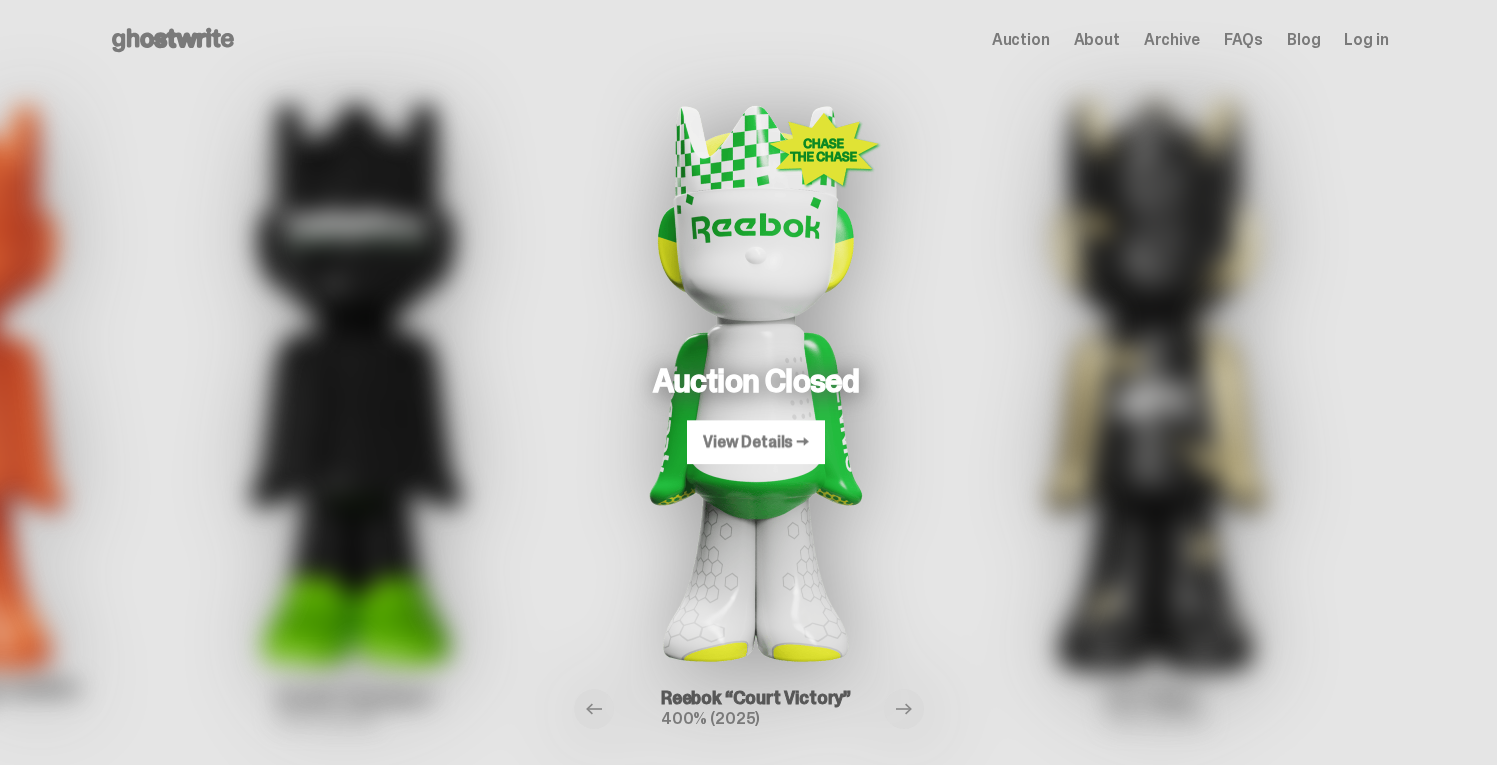 click at bounding box center [356, 380] 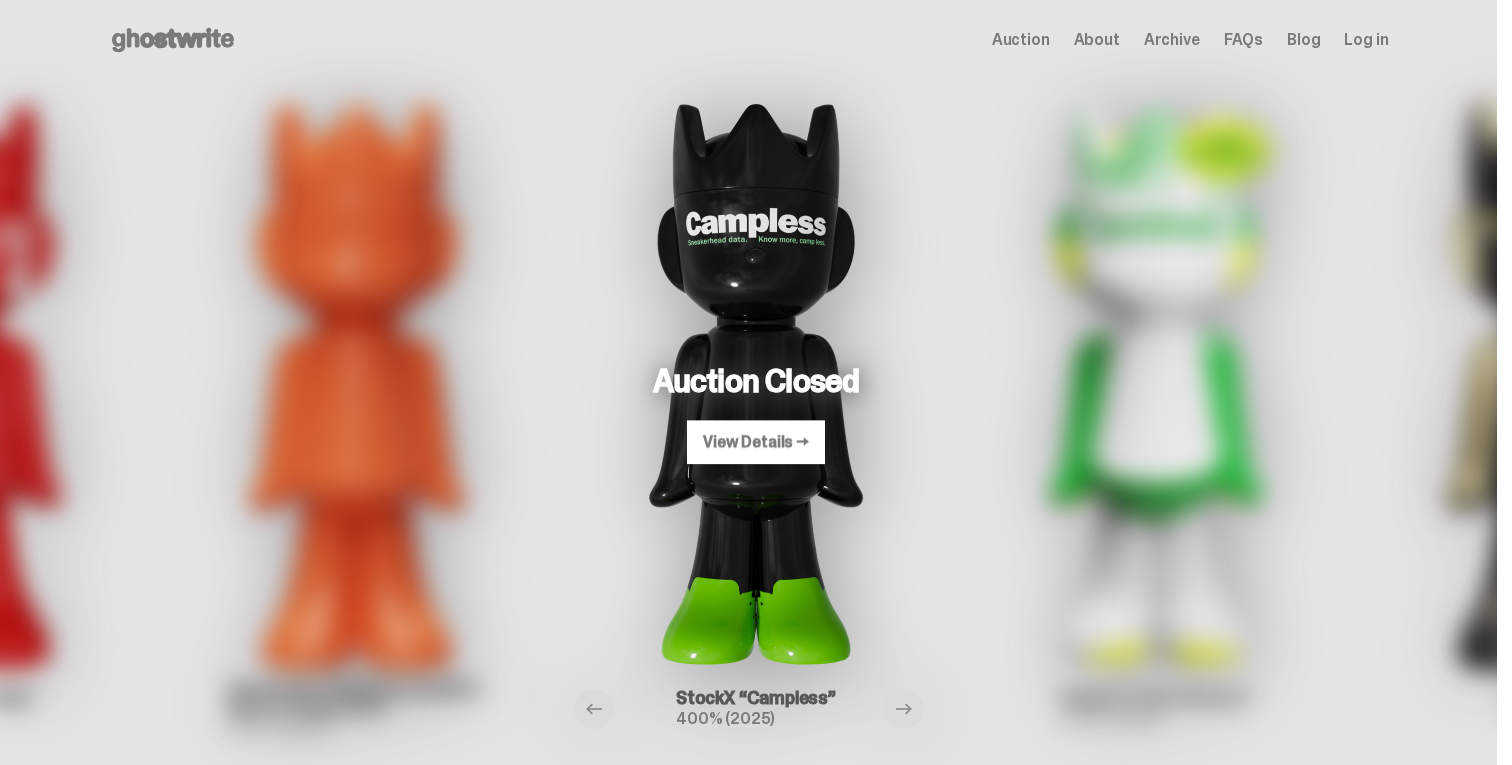 click at bounding box center (356, 380) 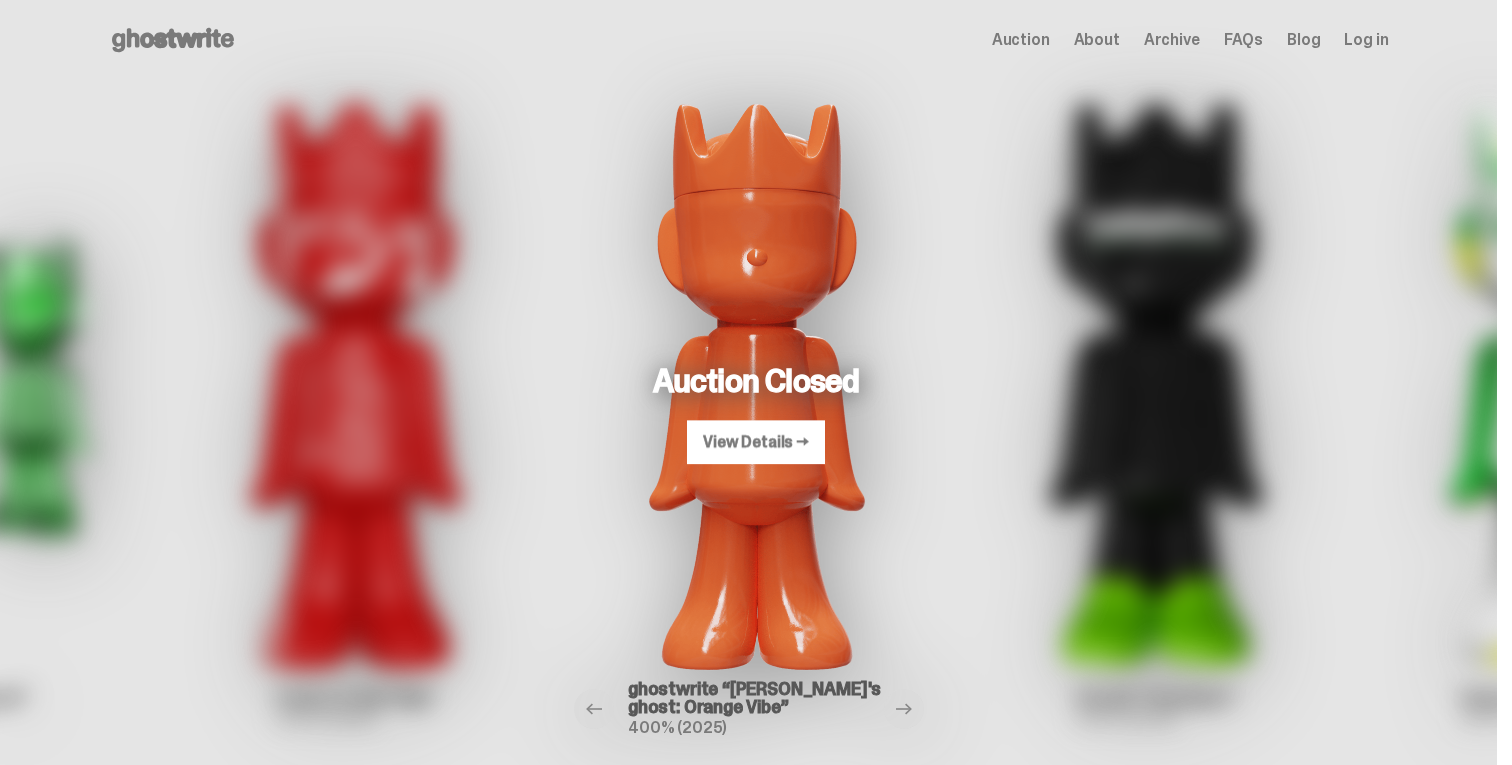 click at bounding box center (756, 380) 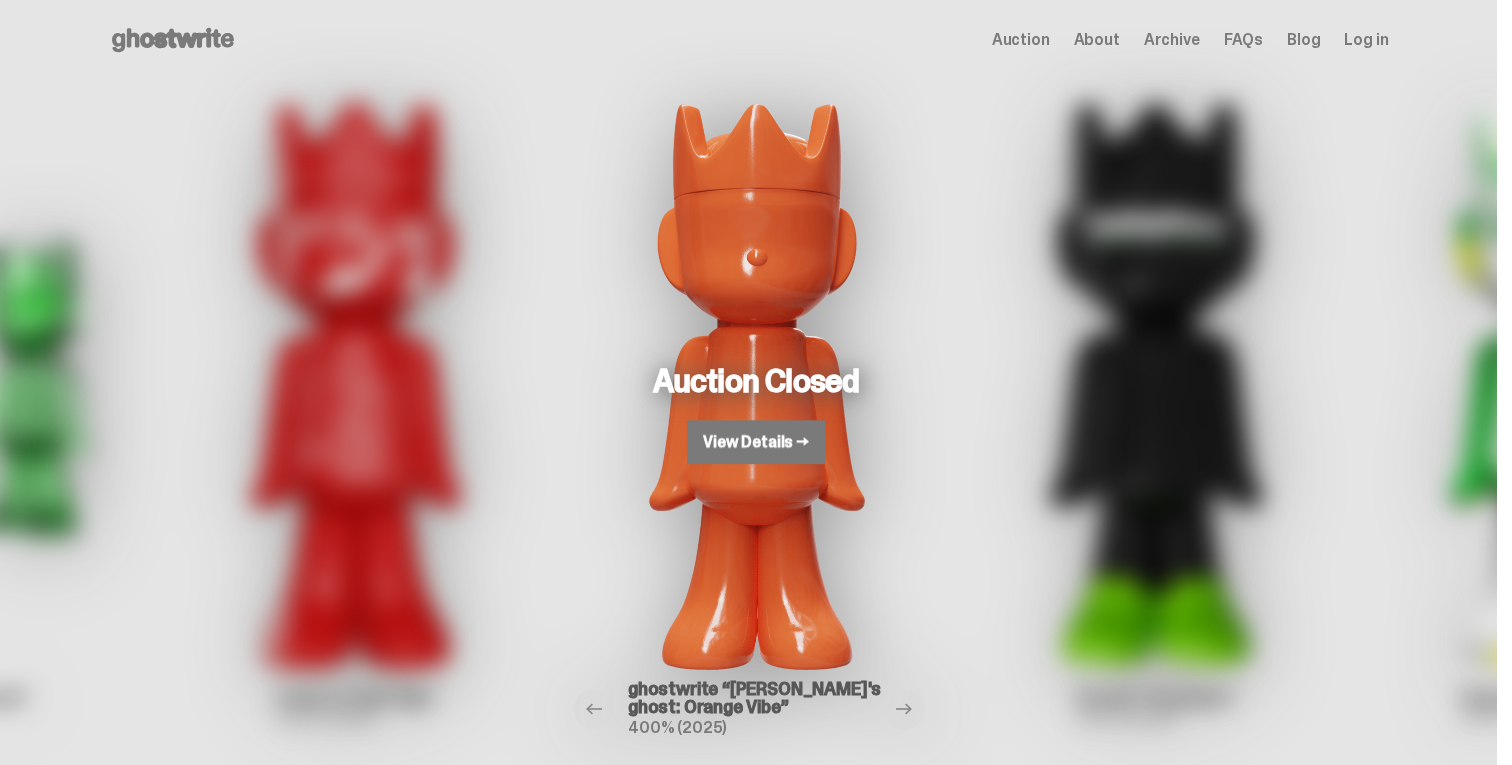 click on "View Details →" at bounding box center [756, 442] 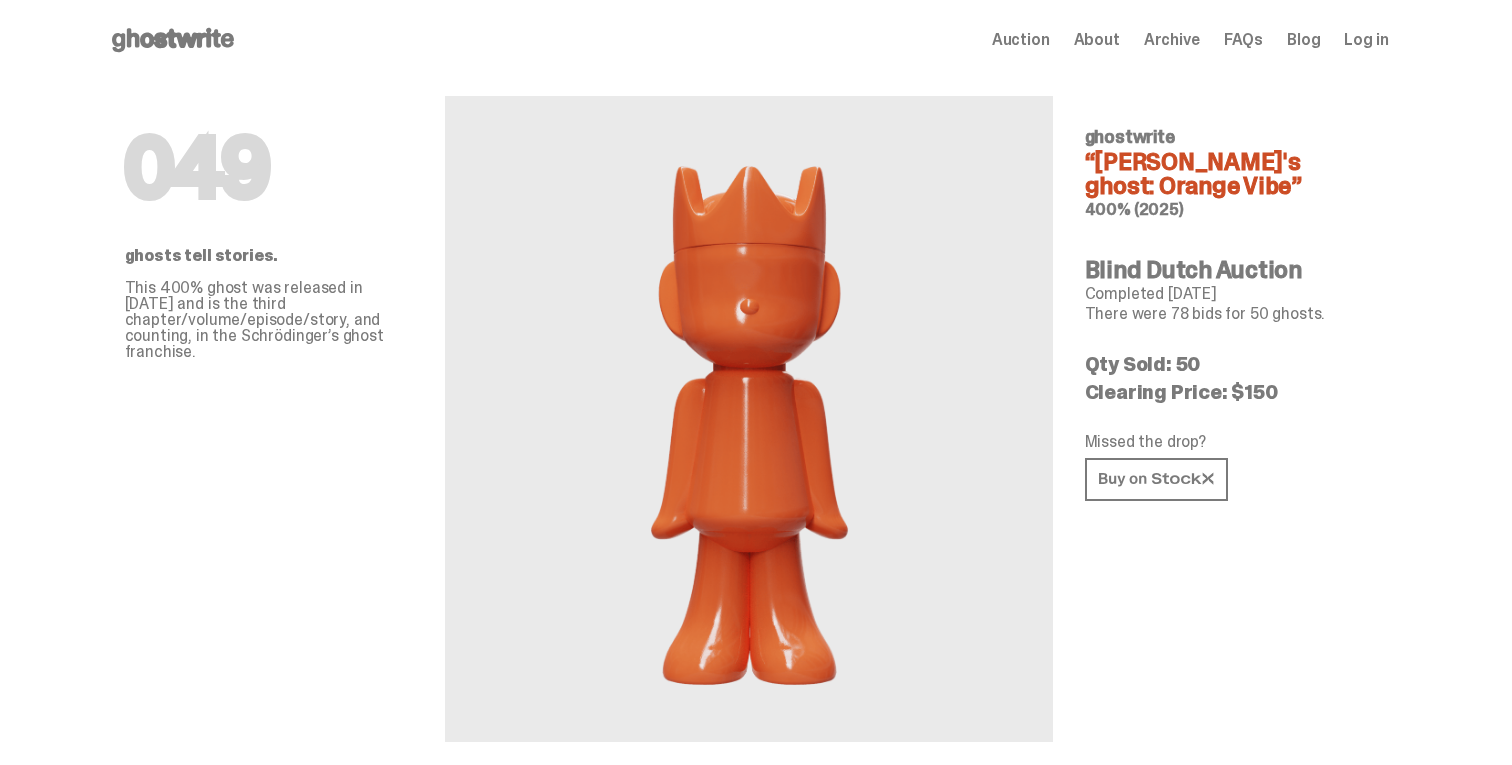 click on "049
ghostwrite
“Schrödinger's ghost: Orange Vibe”
400% (2025)
Blind Dutch Auction
Completed May 08, 2025
There were 78 bids for 50 ghosts.
Qty Sold: 50
Clearing Price: $150
Missed the drop?
ghosts tell stories.
This 400% ghost was released in May of 2025 and is the third chapter/volume/episode/story, and counting, in the Schrödinger’s ghost franchise." at bounding box center [1229, 411] 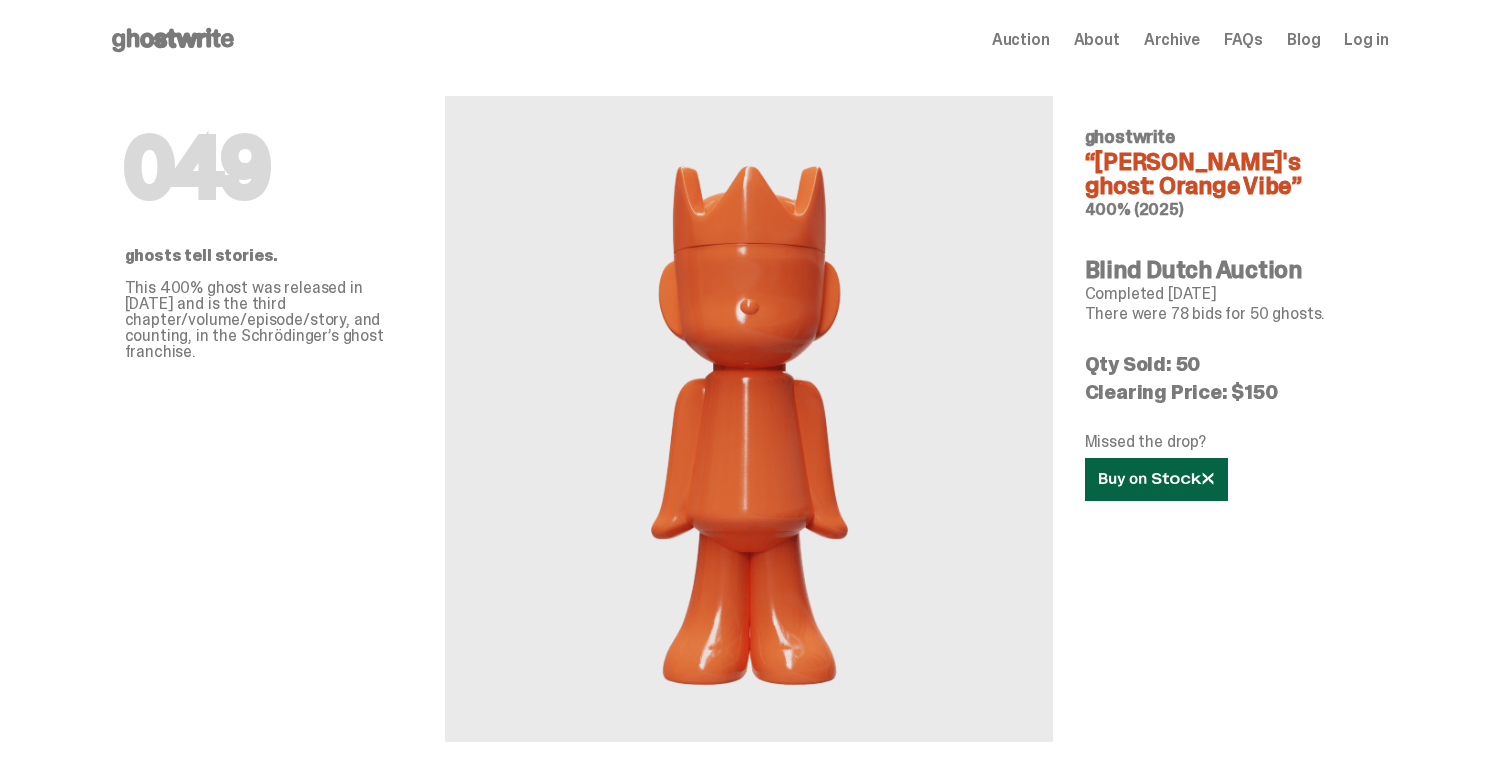 click 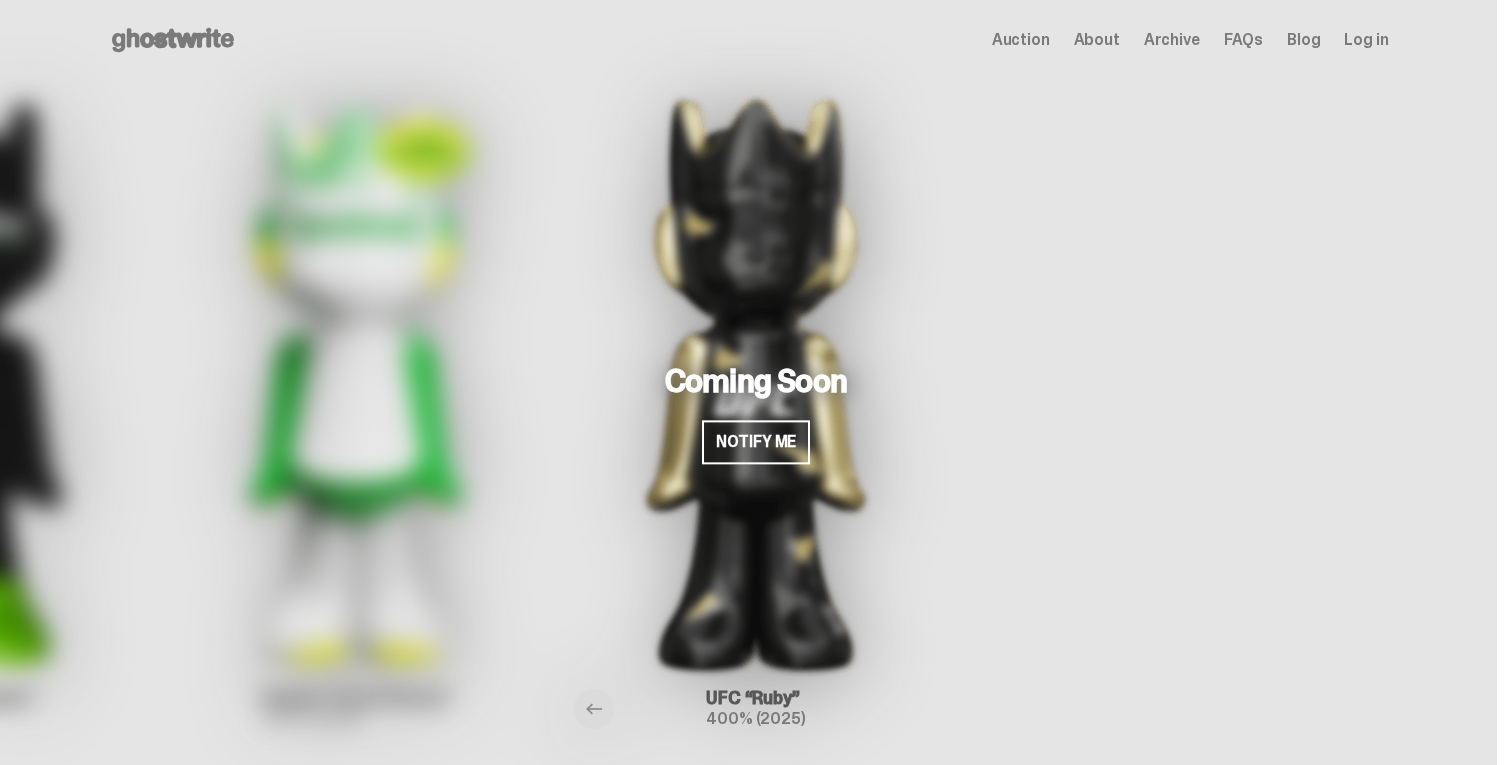 click on "Archive" at bounding box center [1172, 40] 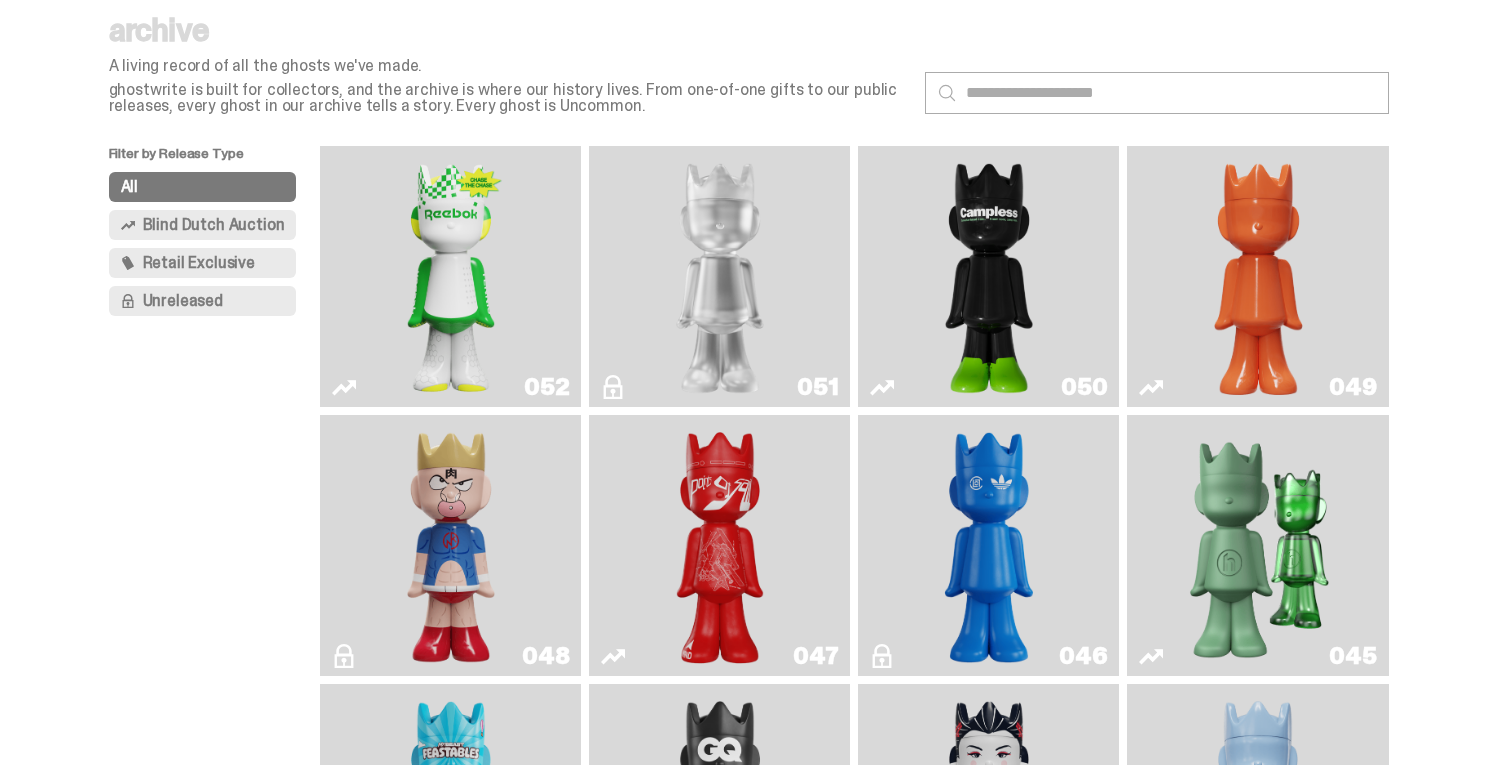 scroll, scrollTop: 100, scrollLeft: 0, axis: vertical 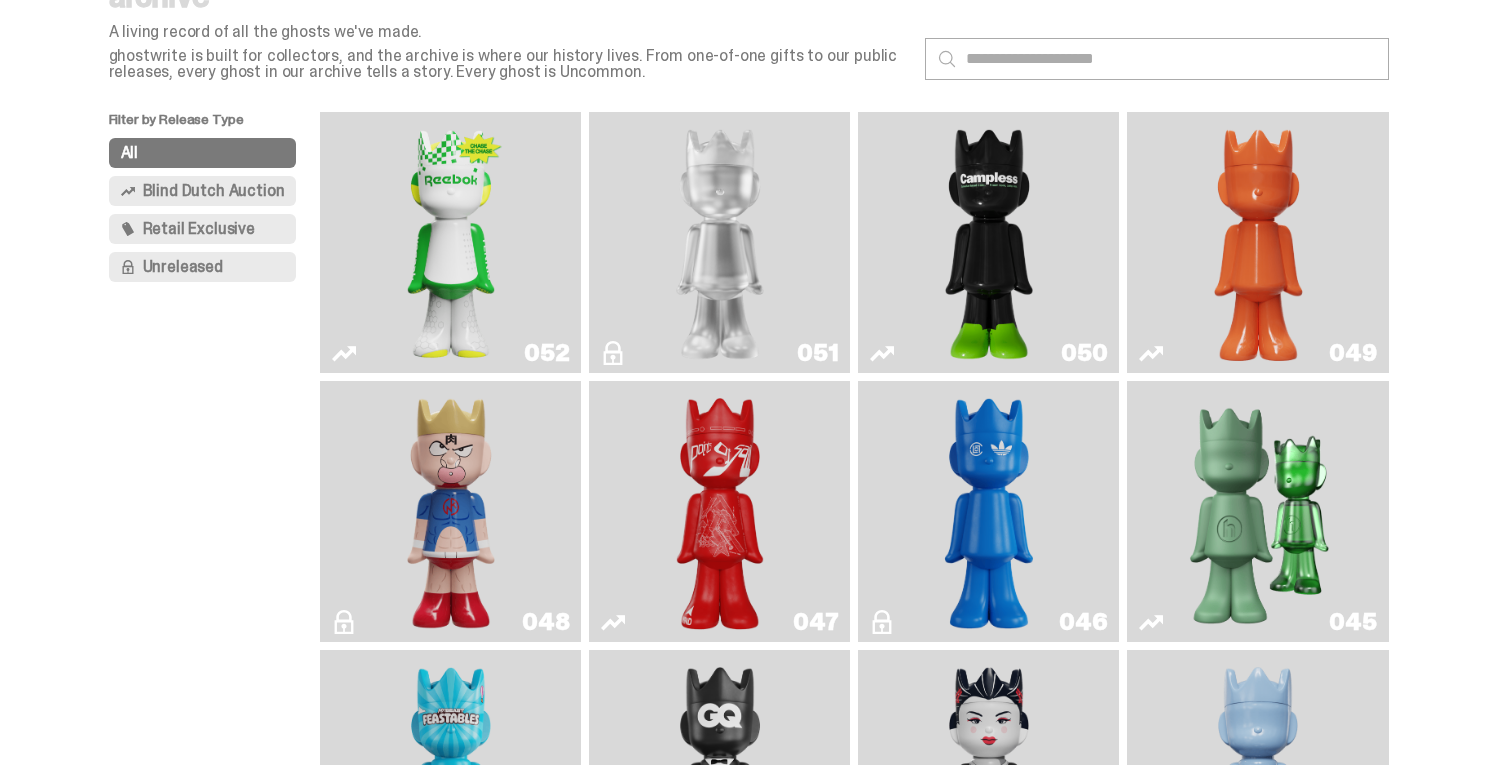 click on "Blind Dutch Auction" at bounding box center (203, 191) 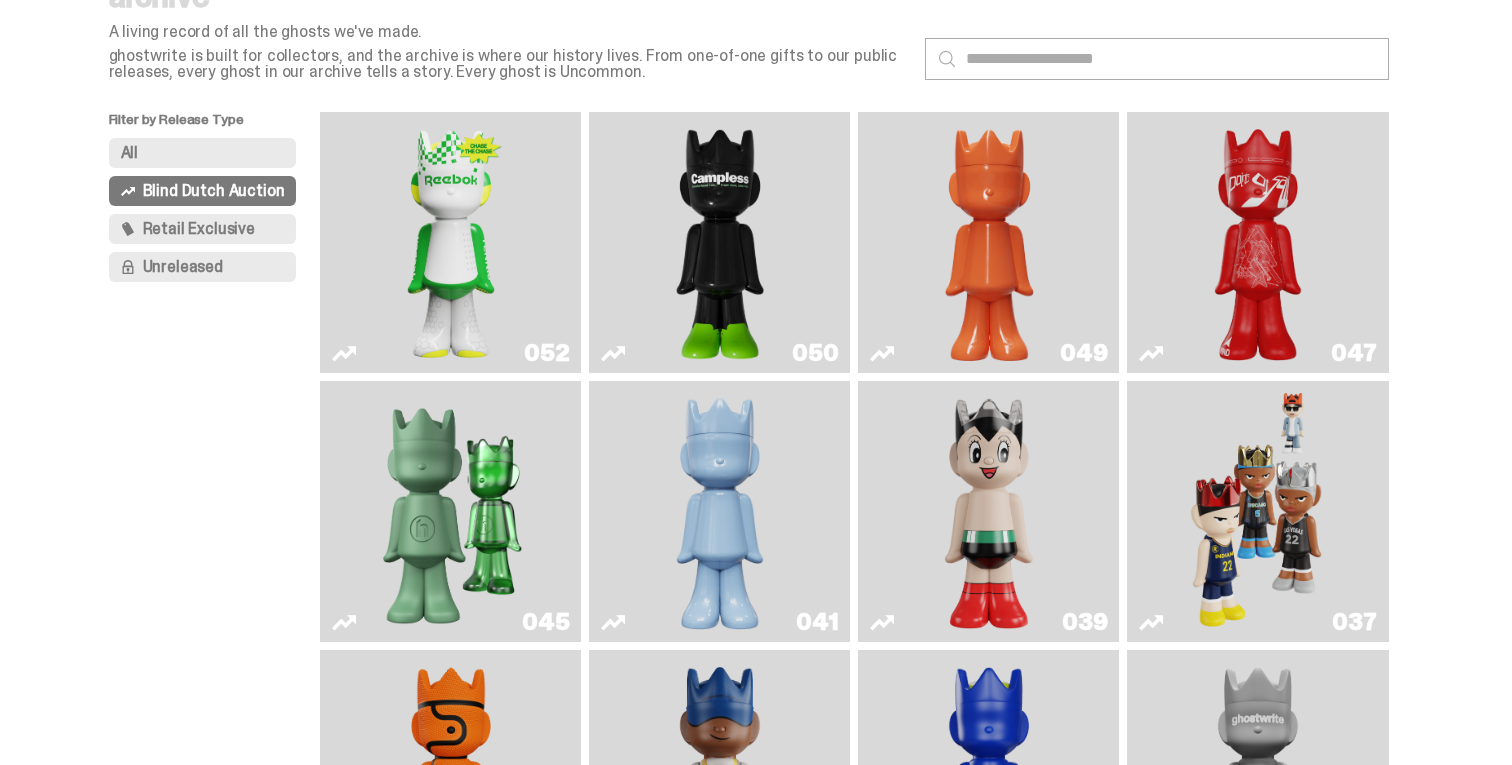 click on "Blind Dutch Auction" at bounding box center (214, 191) 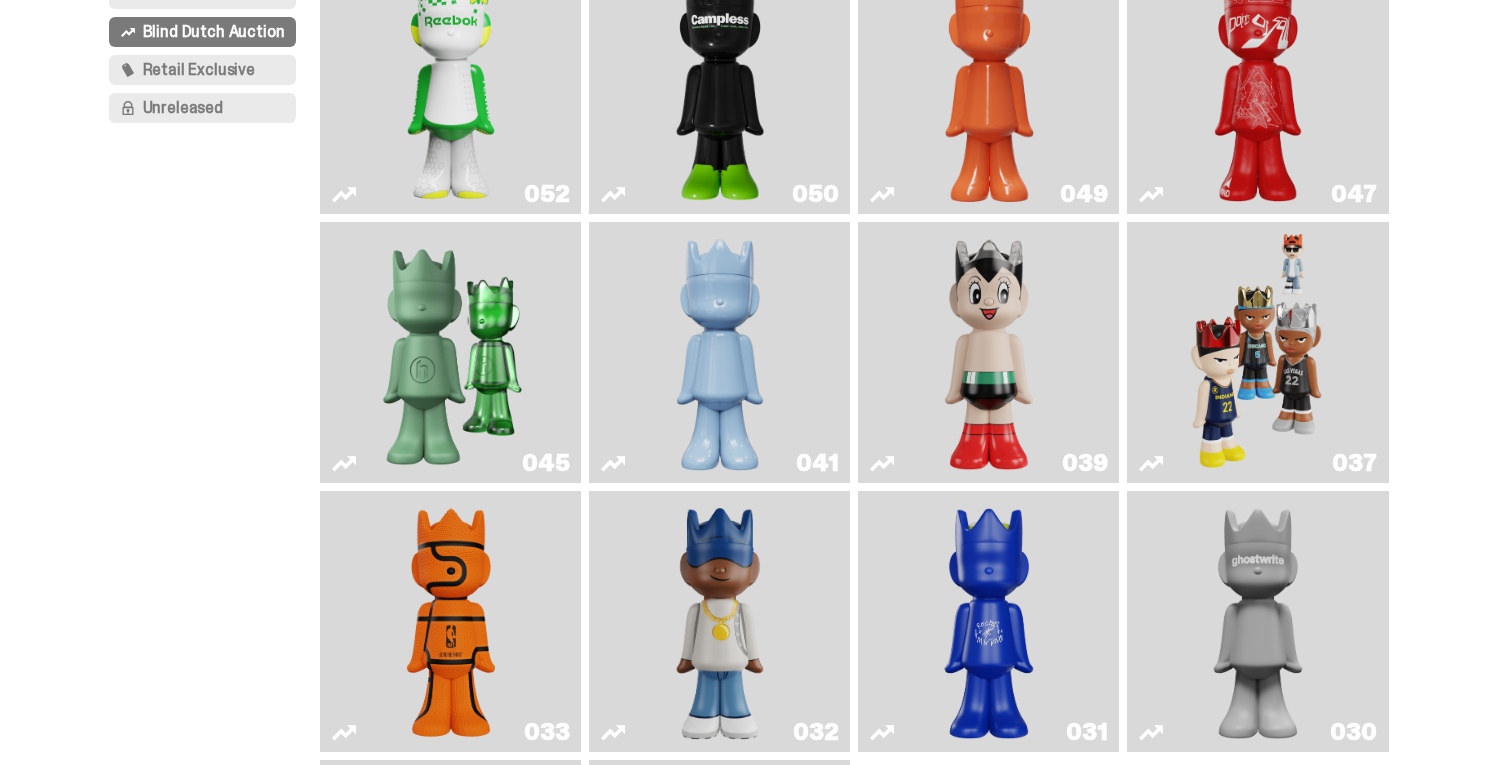 scroll, scrollTop: 311, scrollLeft: 0, axis: vertical 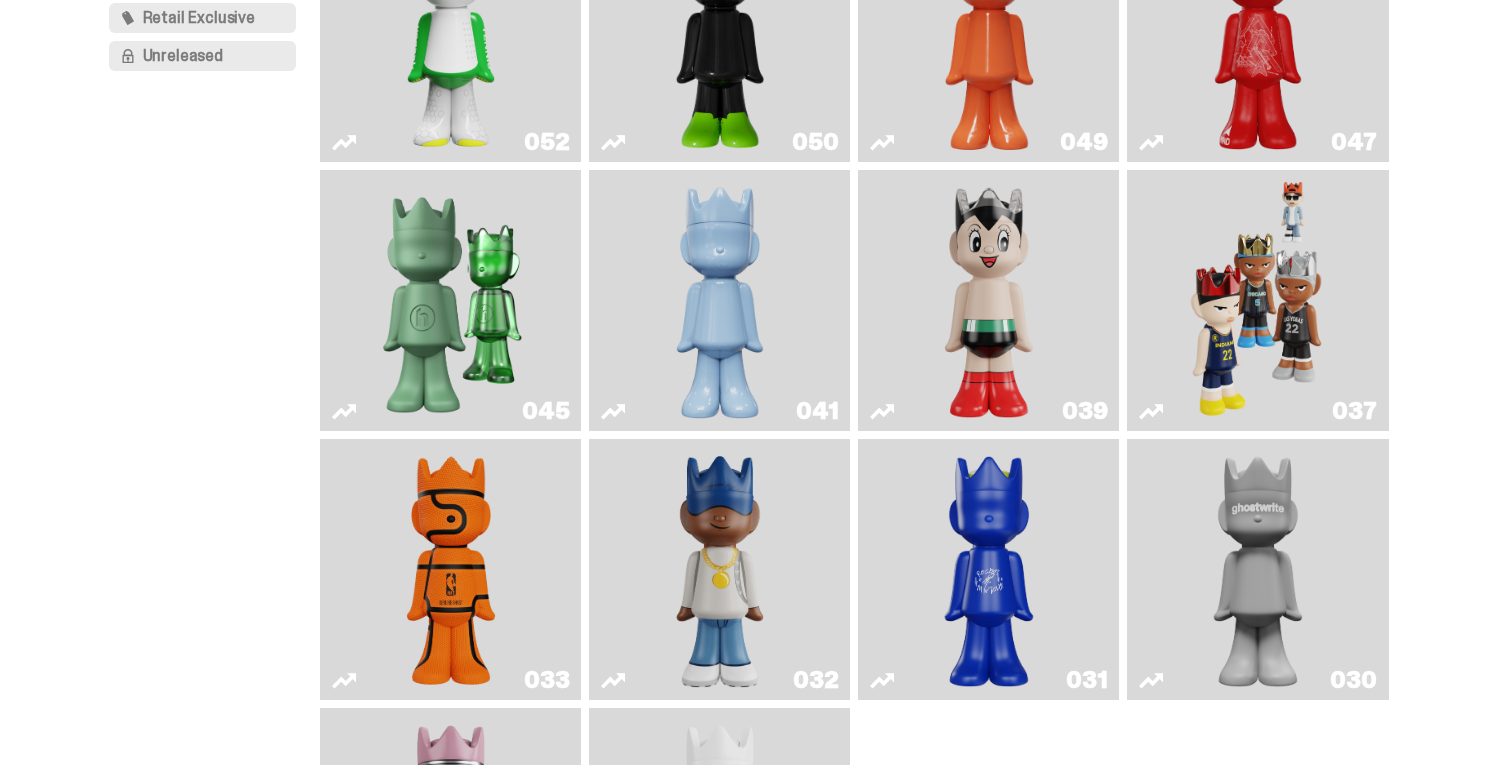 click at bounding box center (451, 300) 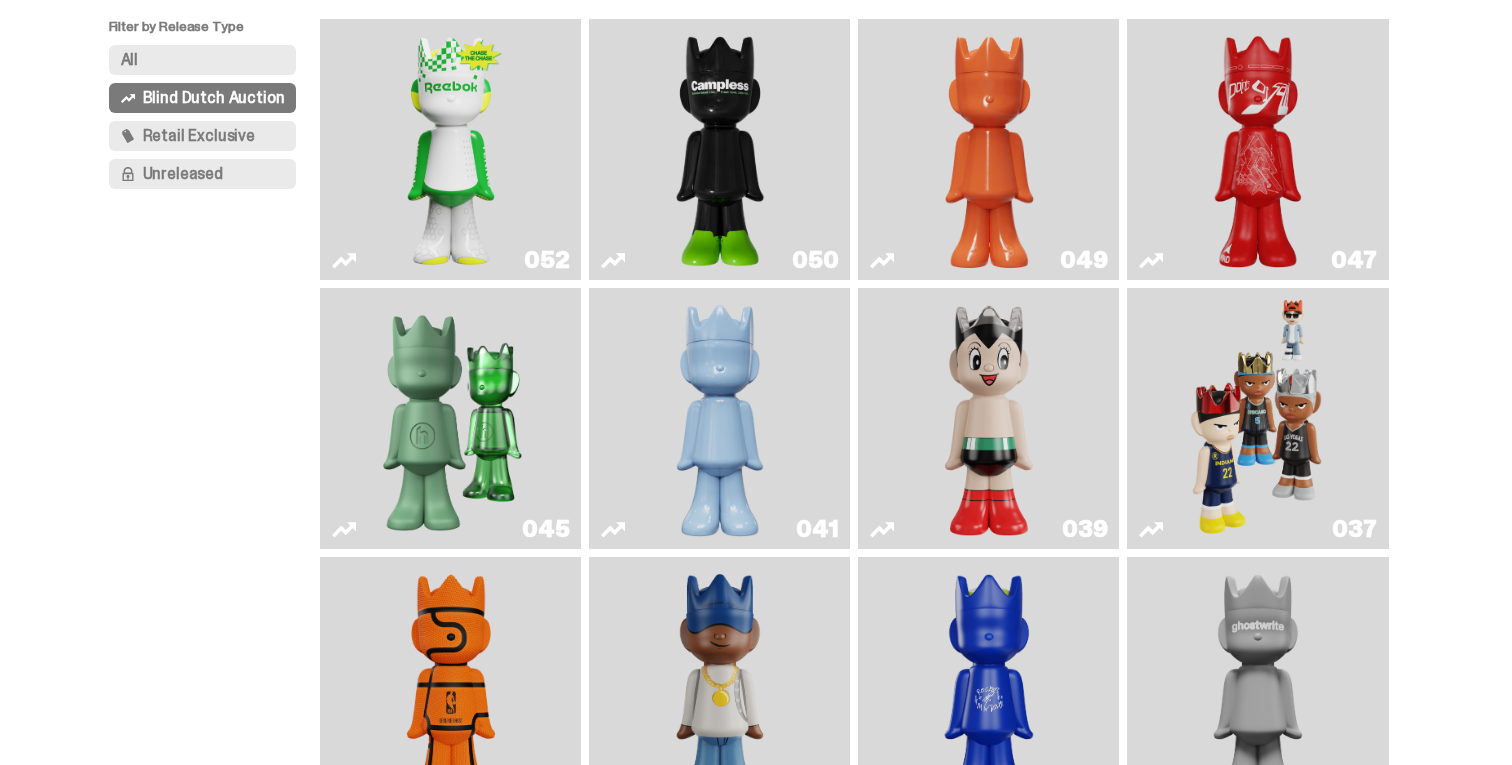 scroll, scrollTop: 213, scrollLeft: 0, axis: vertical 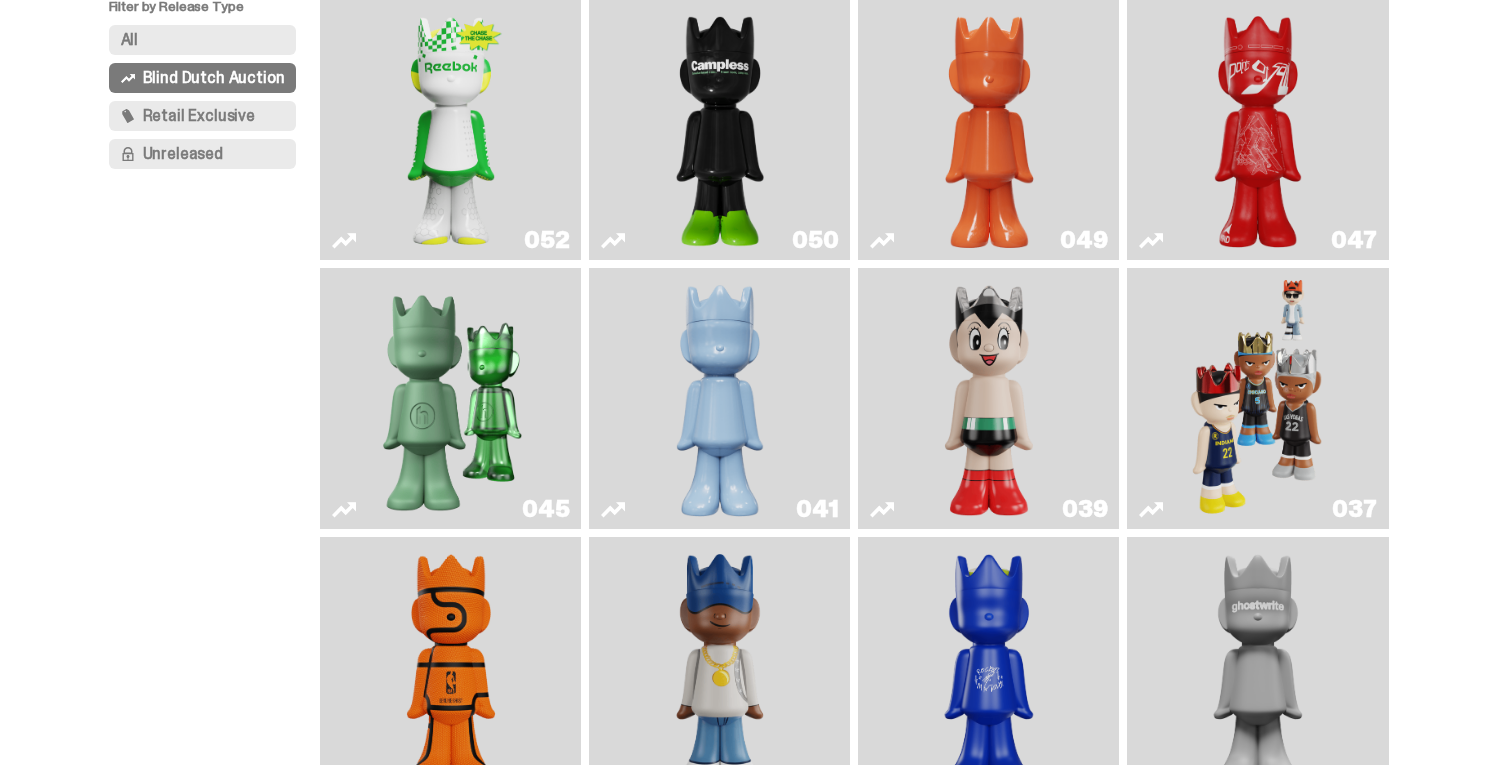 click at bounding box center (1258, 398) 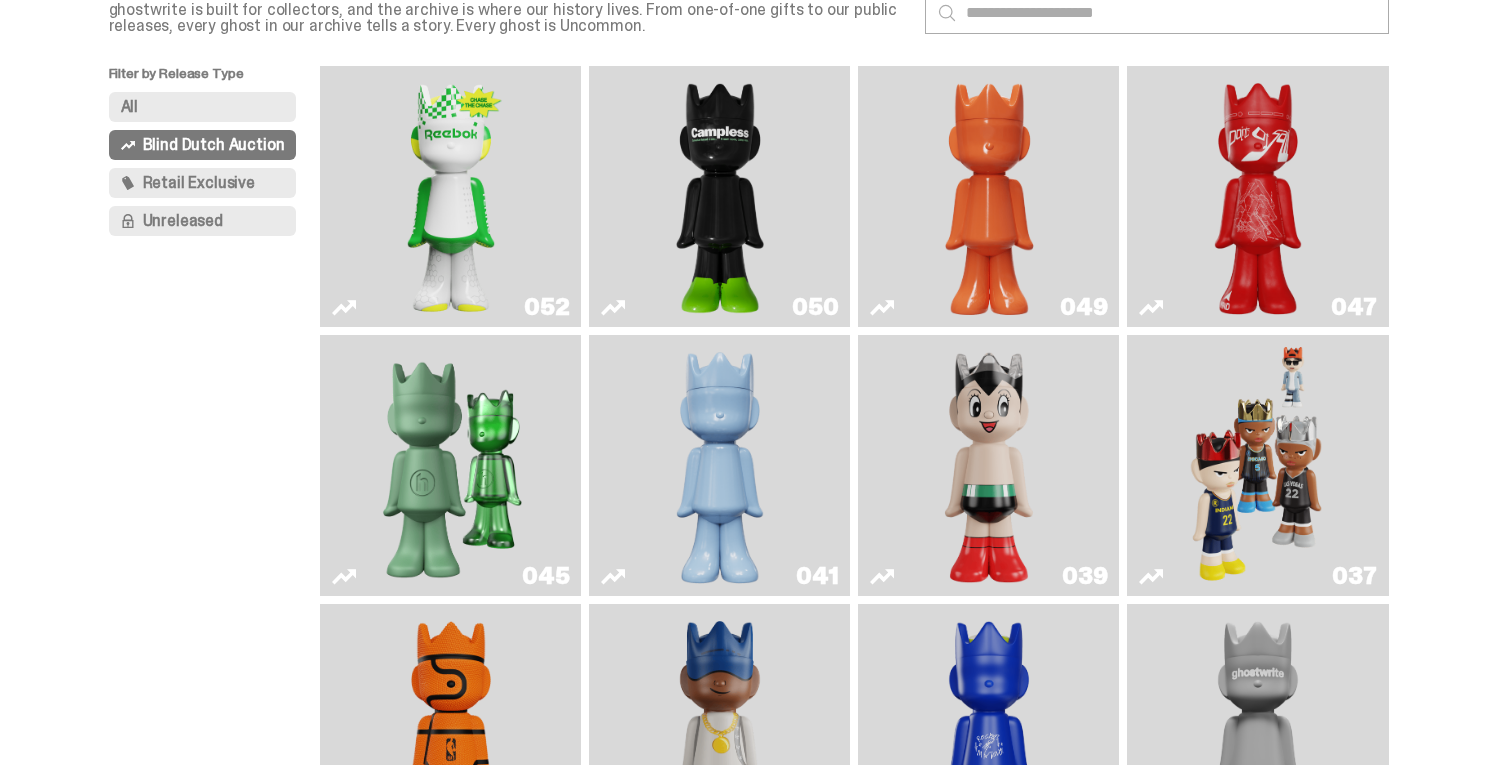click at bounding box center (1258, 196) 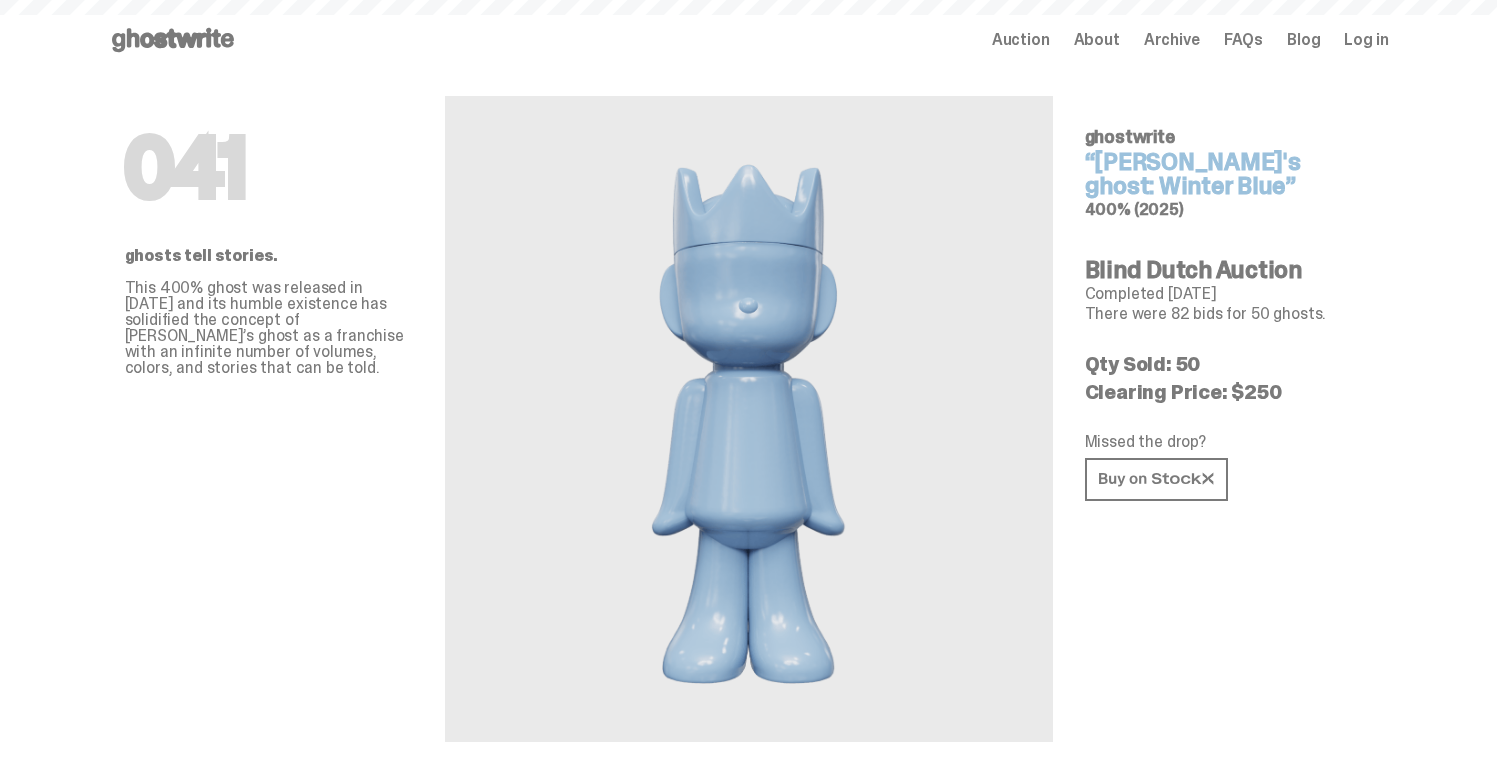 scroll, scrollTop: 0, scrollLeft: 0, axis: both 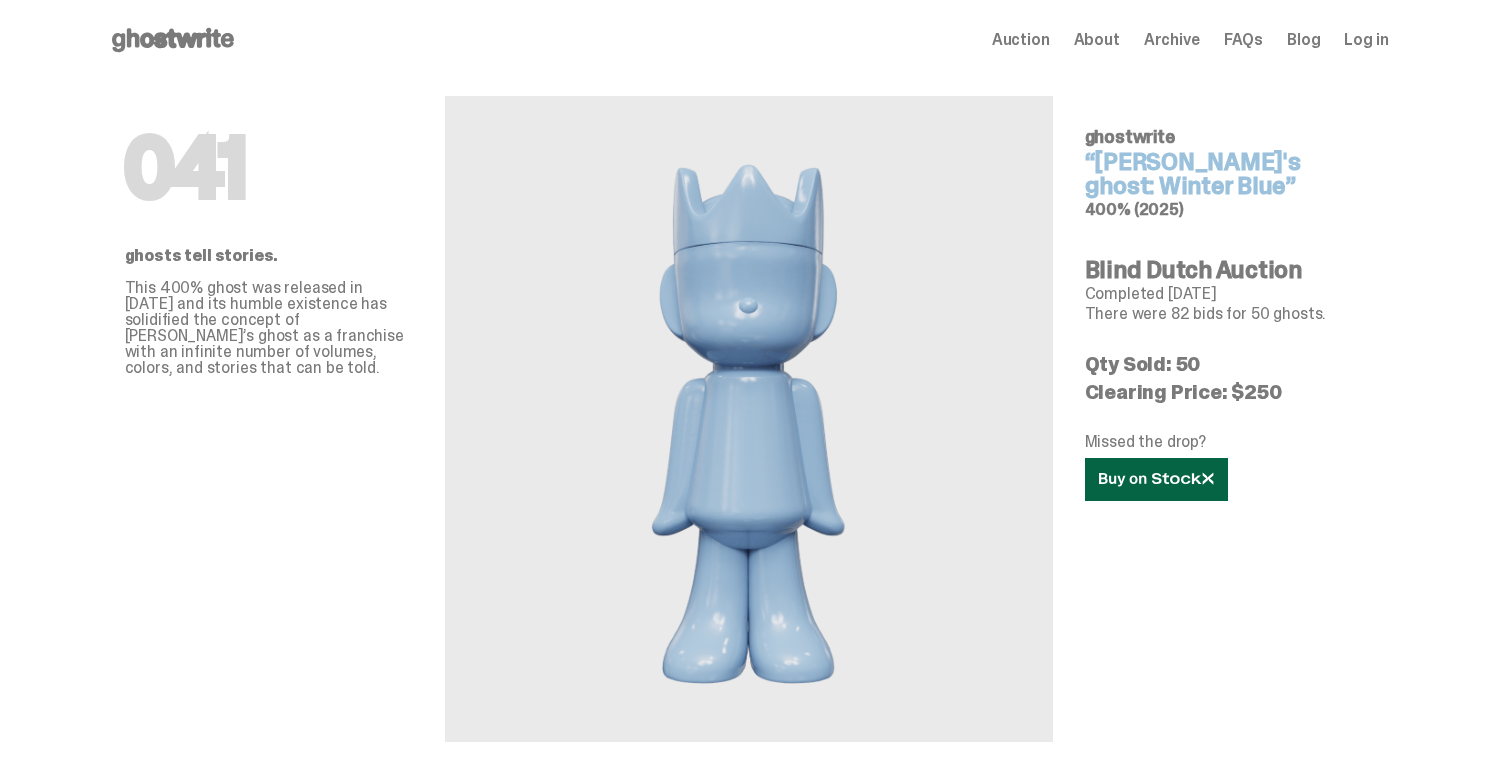 click 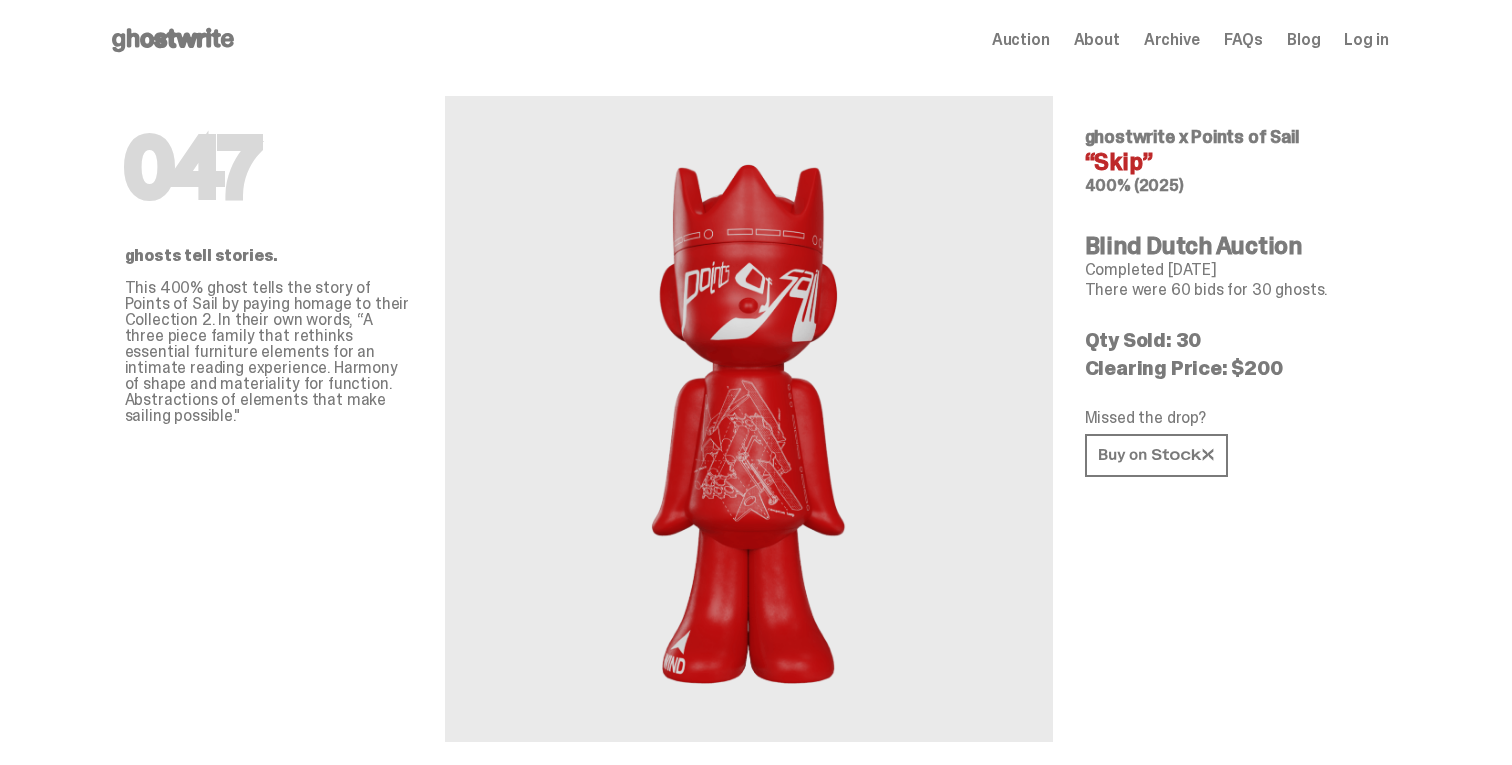 scroll, scrollTop: 0, scrollLeft: 0, axis: both 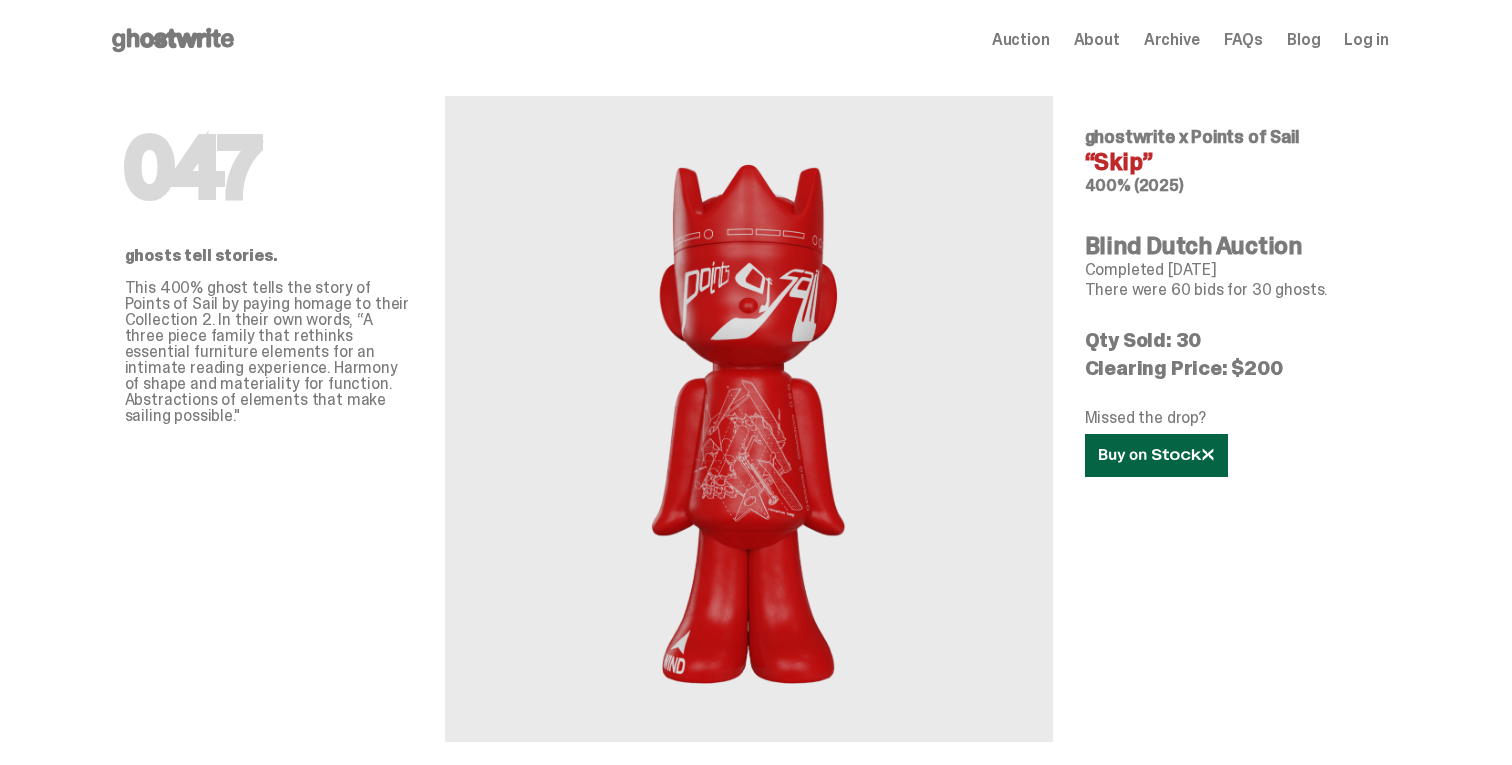 click at bounding box center (1156, 455) 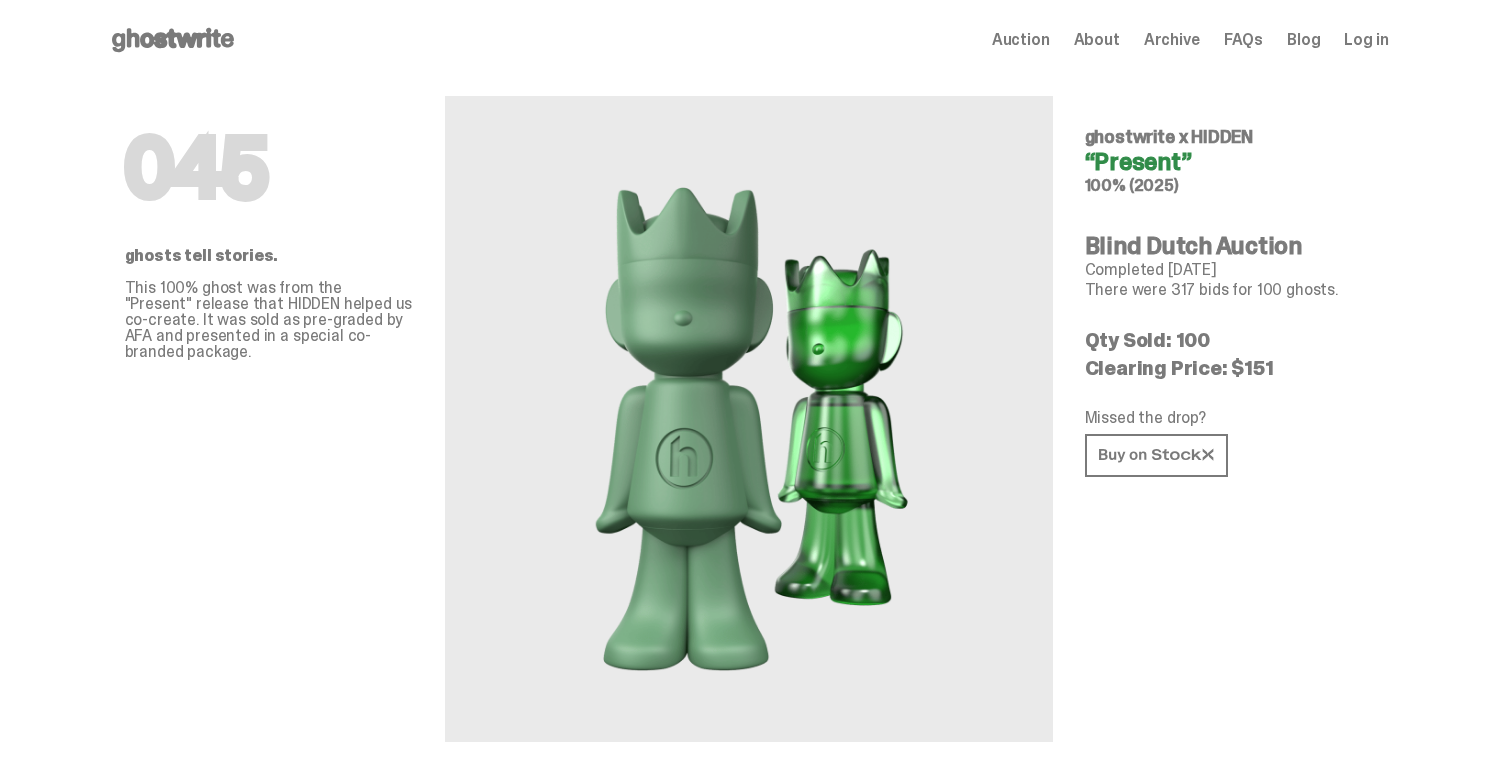 scroll, scrollTop: 0, scrollLeft: 0, axis: both 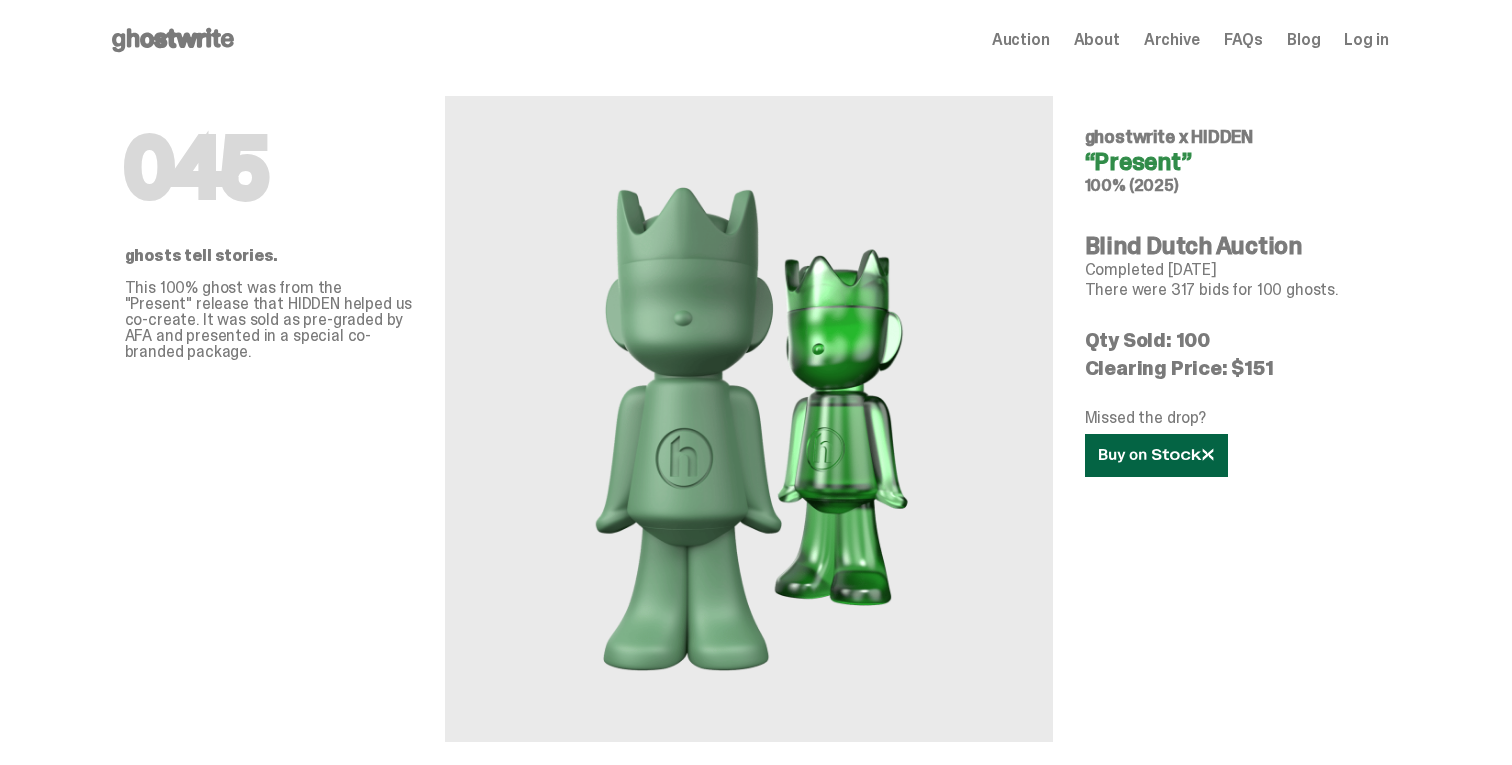 click 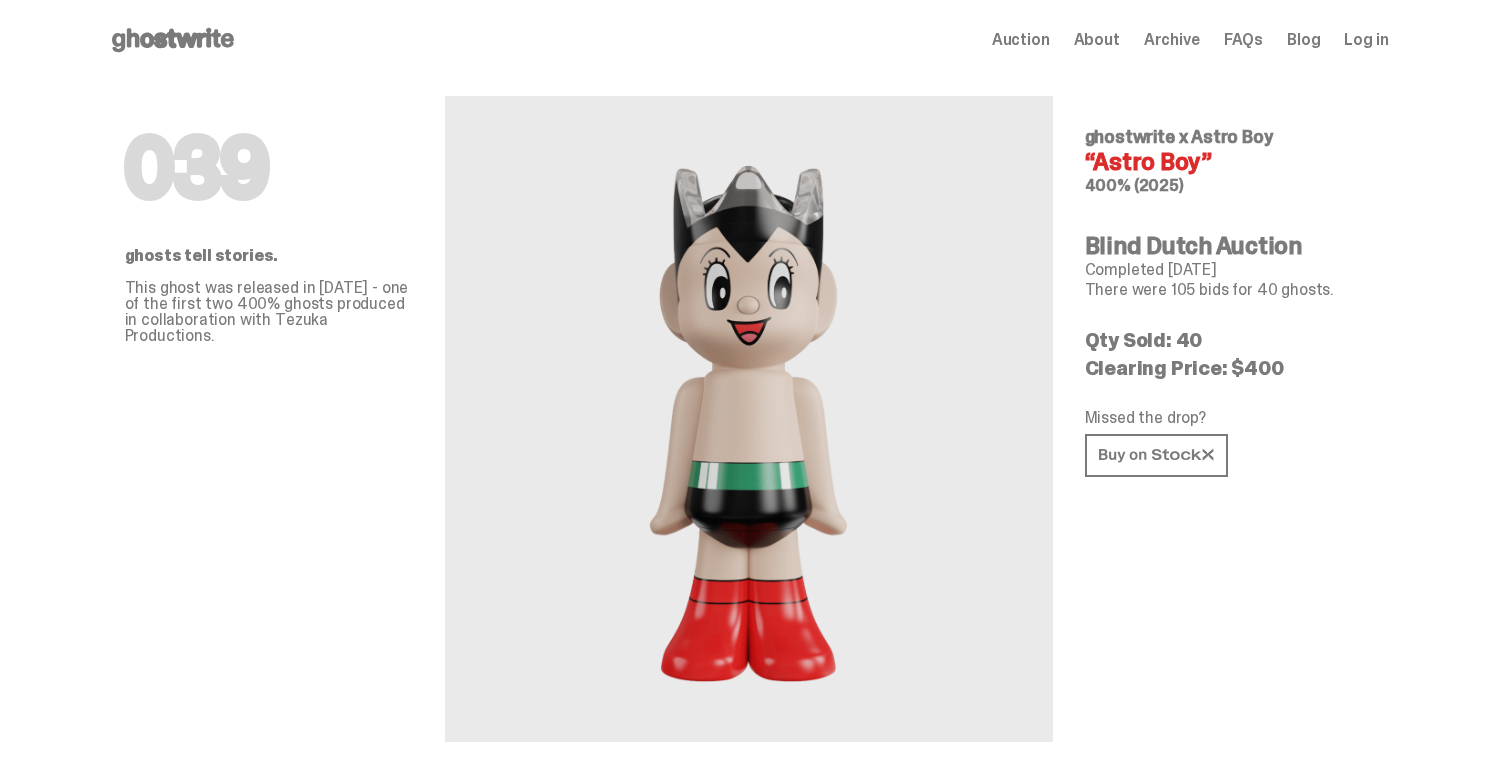 scroll, scrollTop: 0, scrollLeft: 0, axis: both 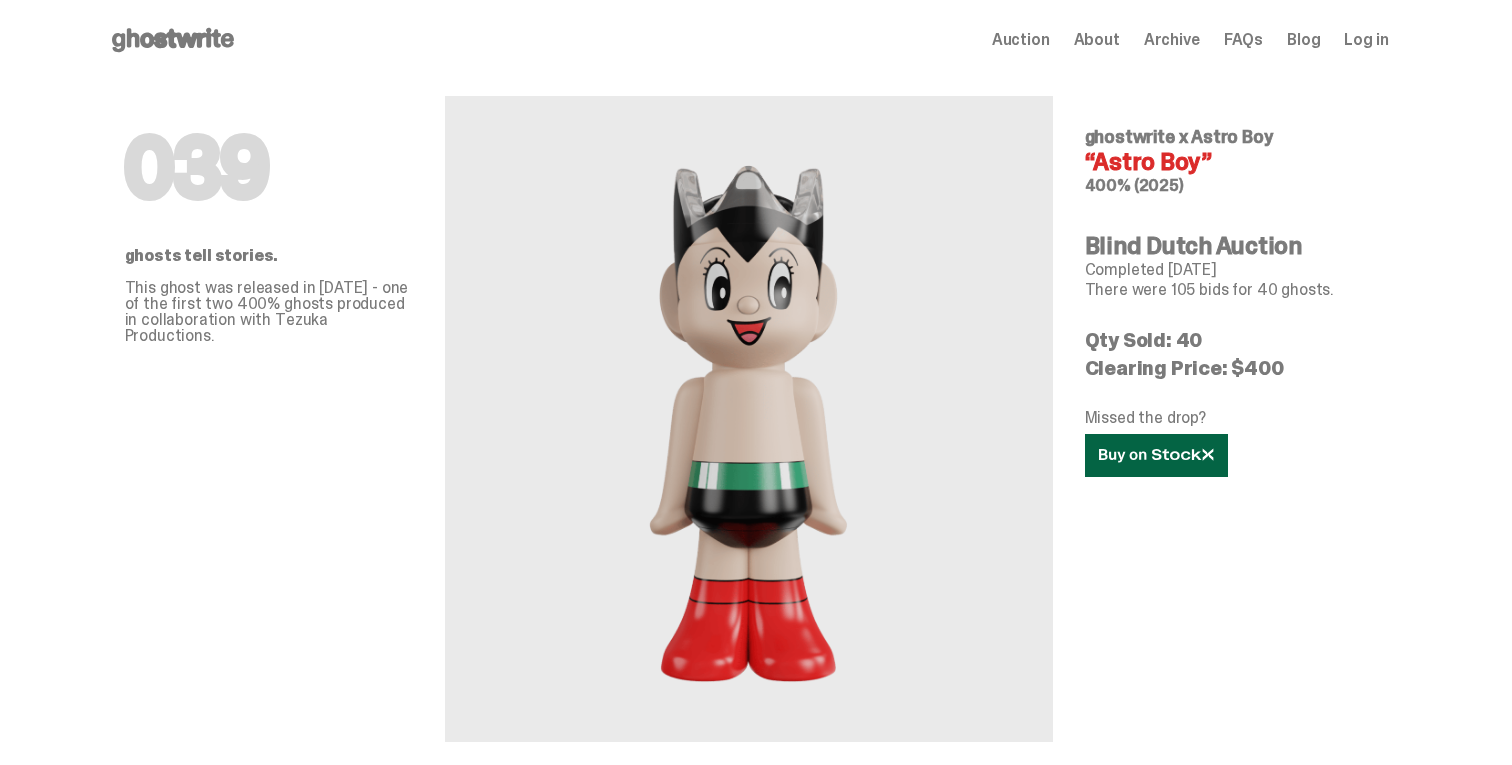click 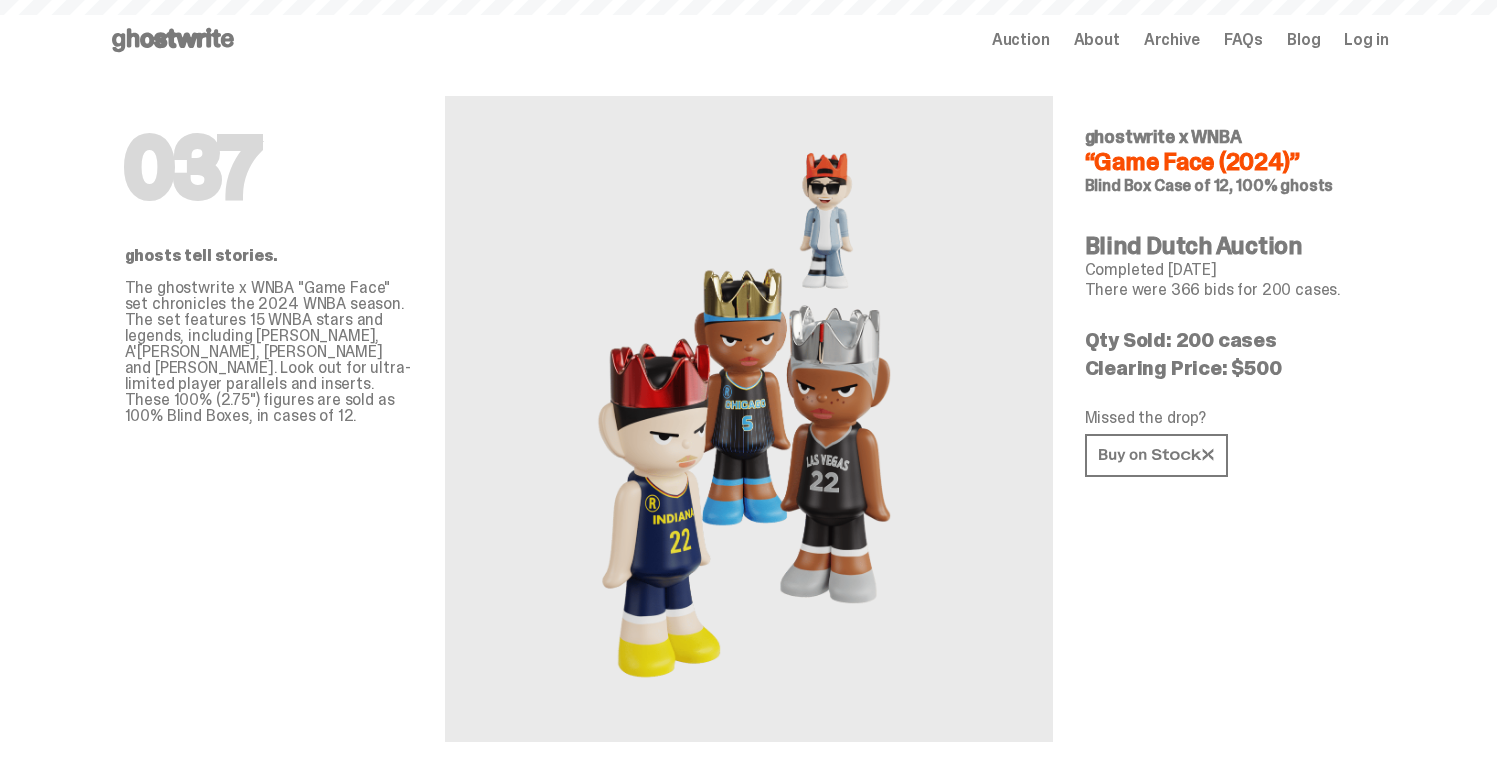 scroll, scrollTop: 0, scrollLeft: 0, axis: both 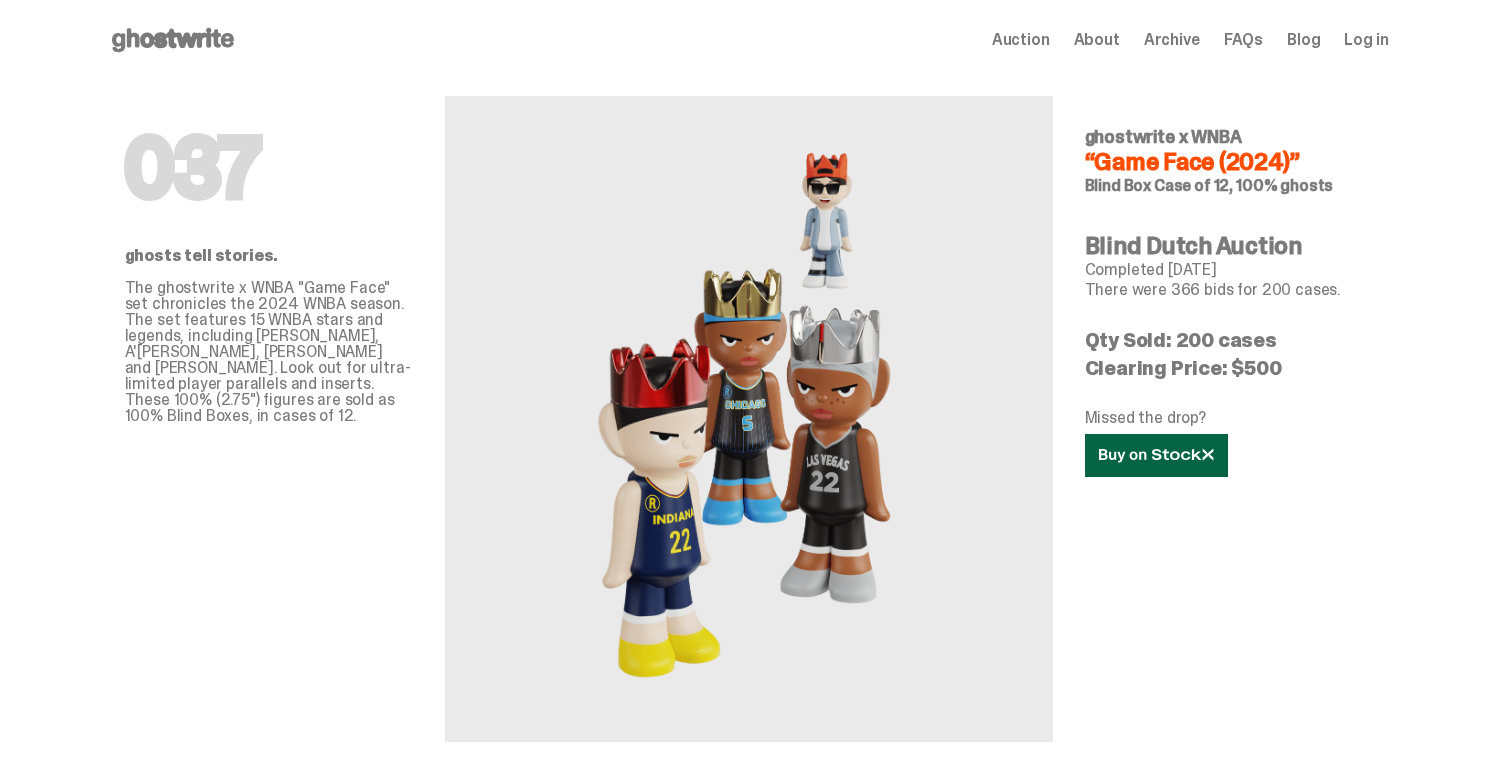 click at bounding box center (1156, 455) 